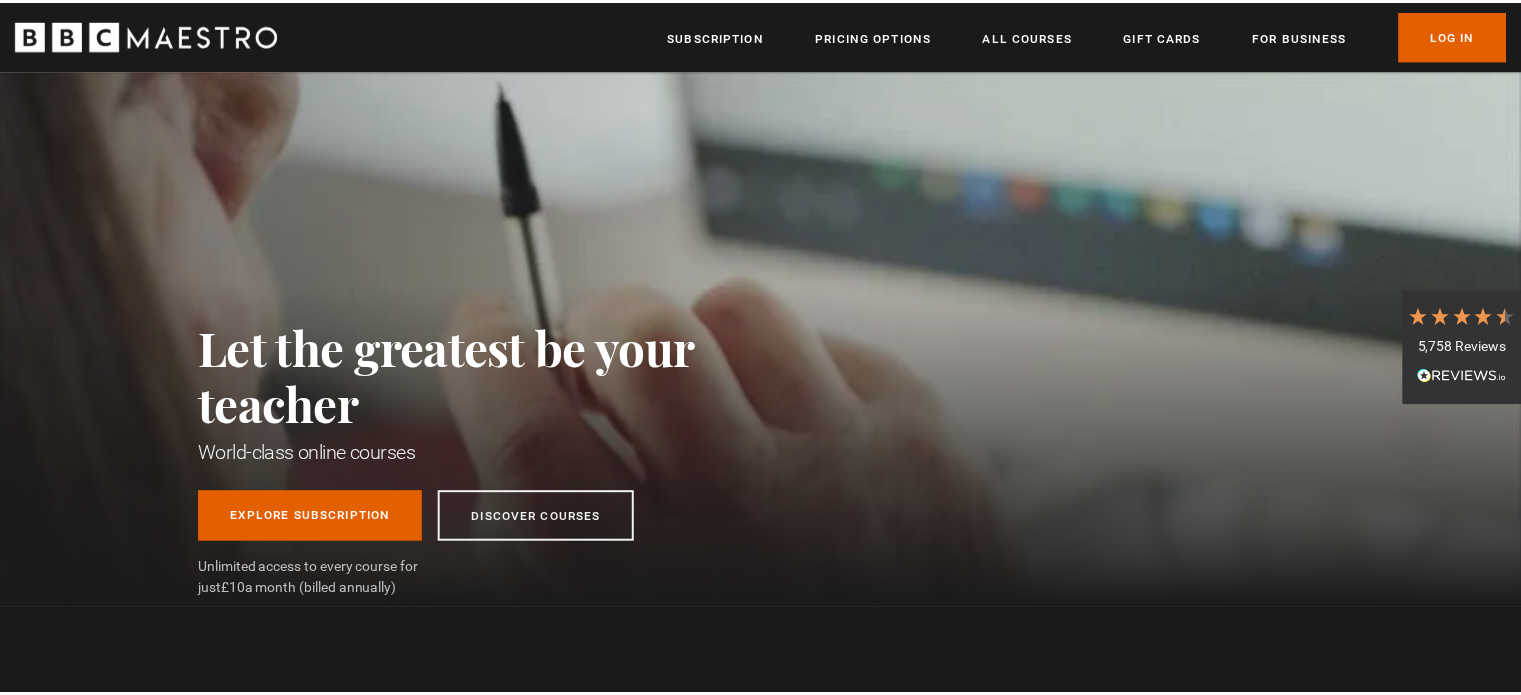 scroll, scrollTop: 0, scrollLeft: 0, axis: both 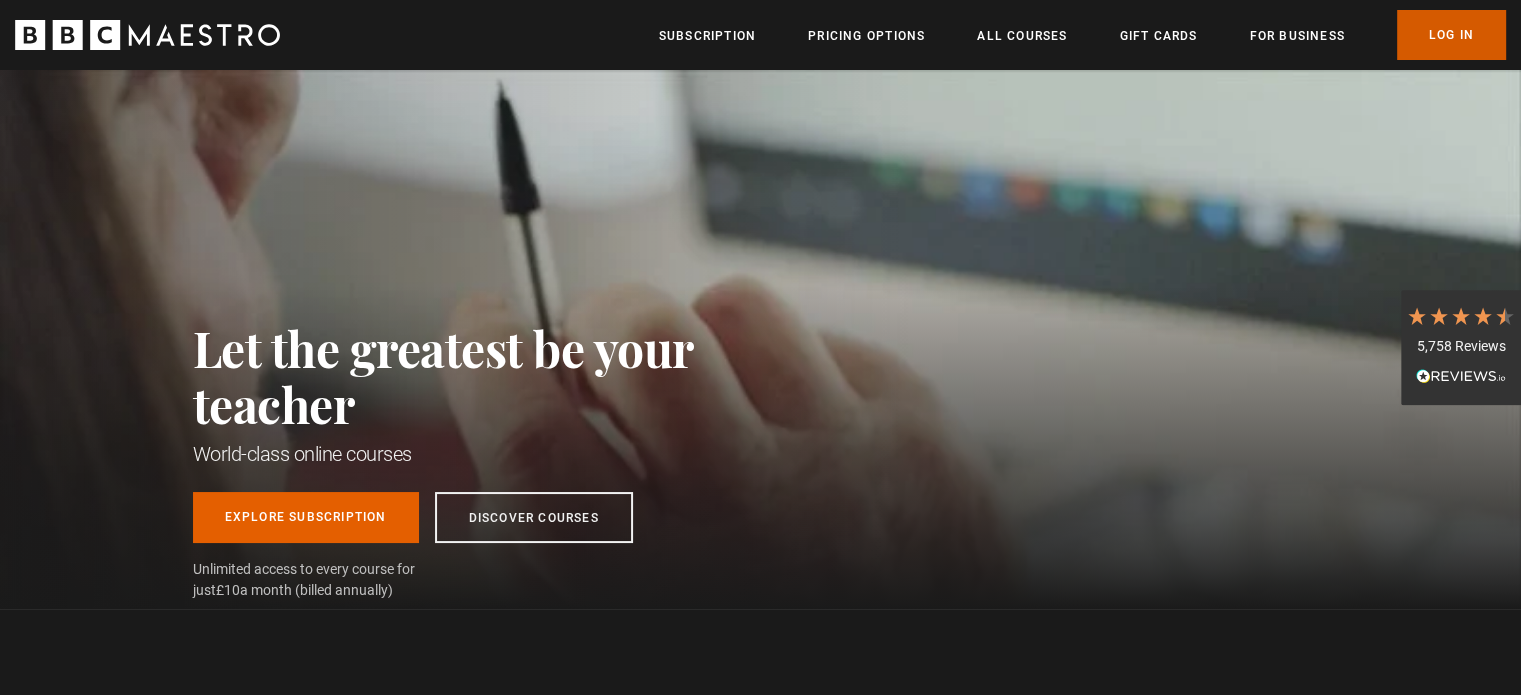 click on "Log In" at bounding box center [1451, 35] 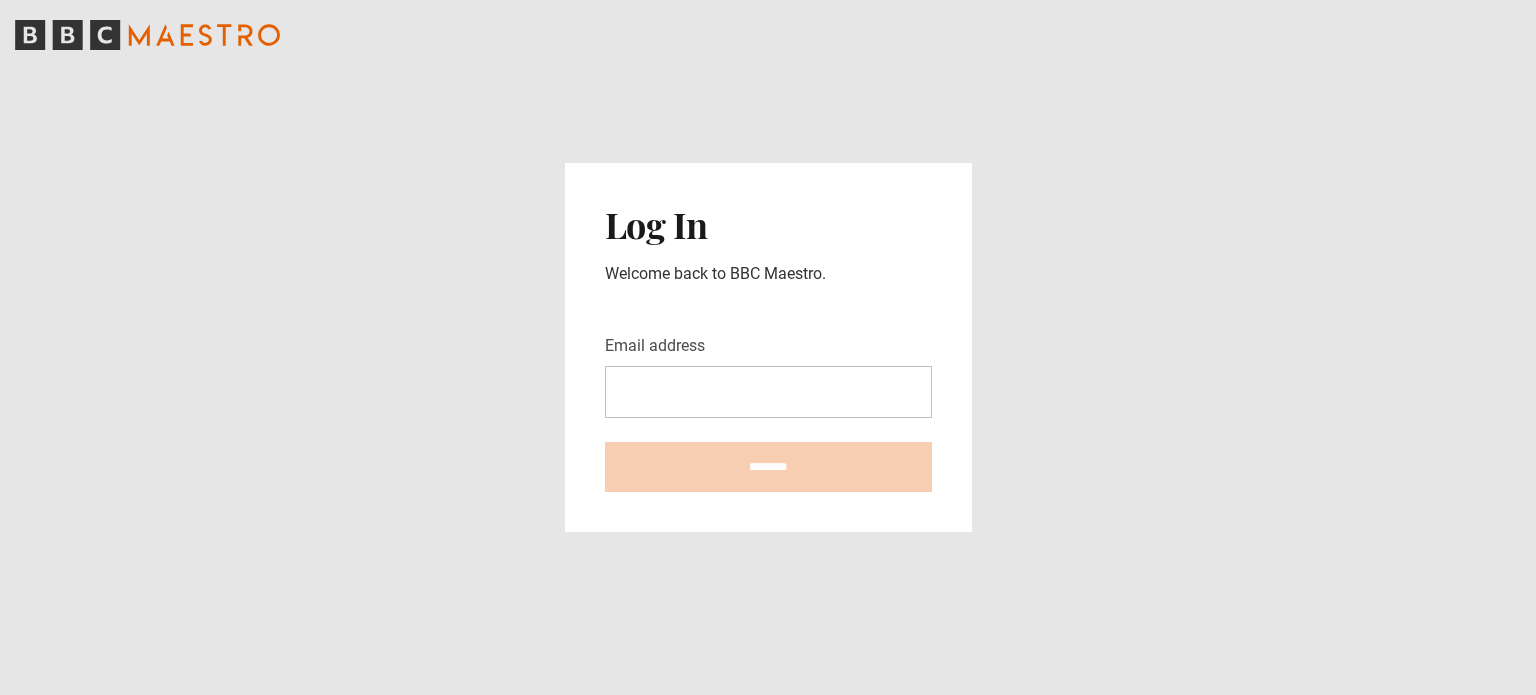 scroll, scrollTop: 0, scrollLeft: 0, axis: both 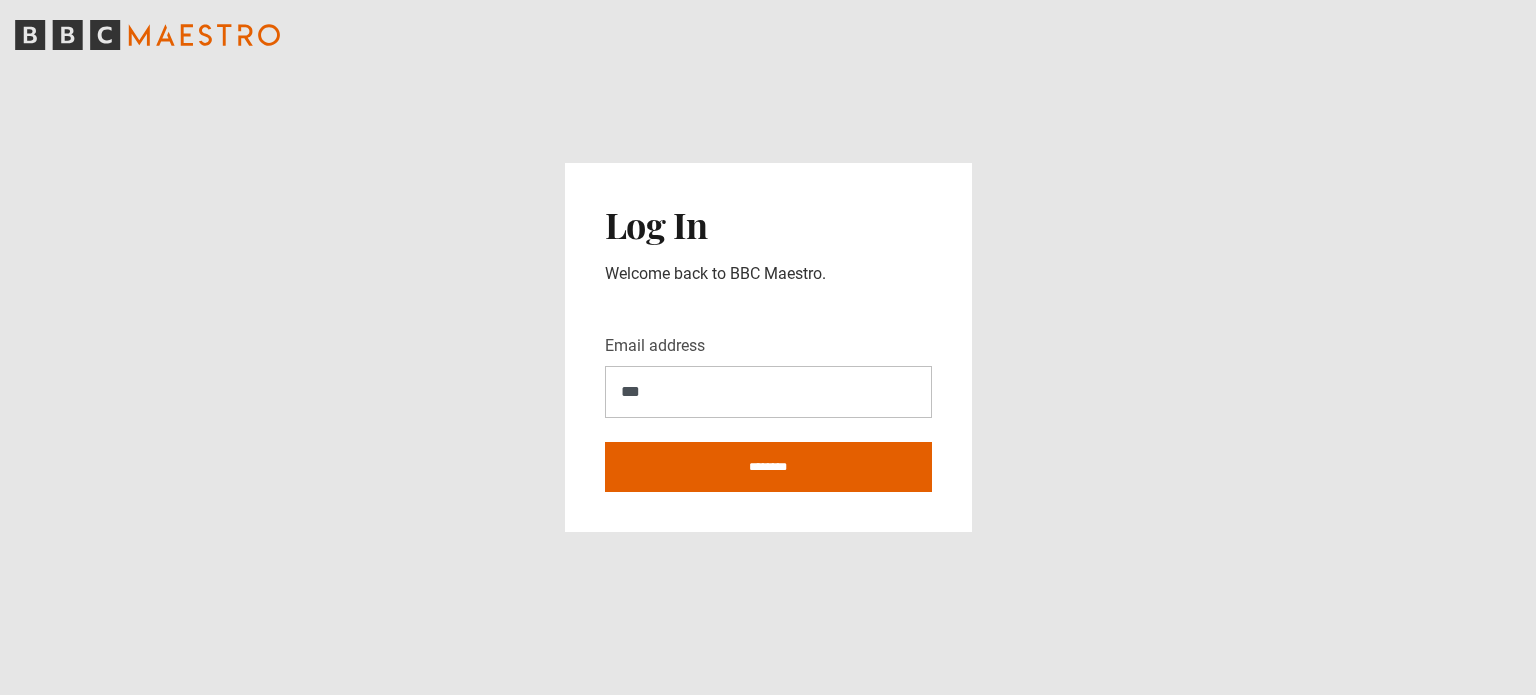 type on "**********" 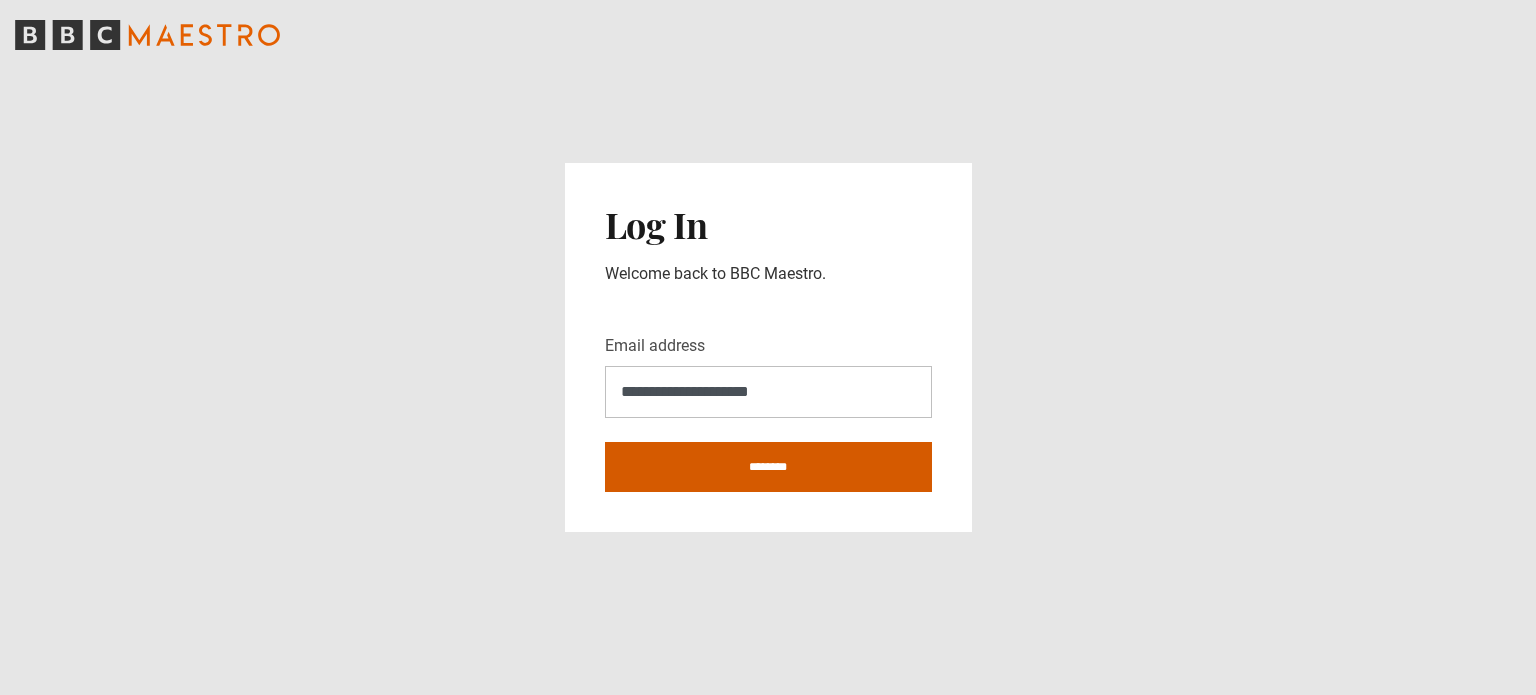click on "********" at bounding box center (768, 467) 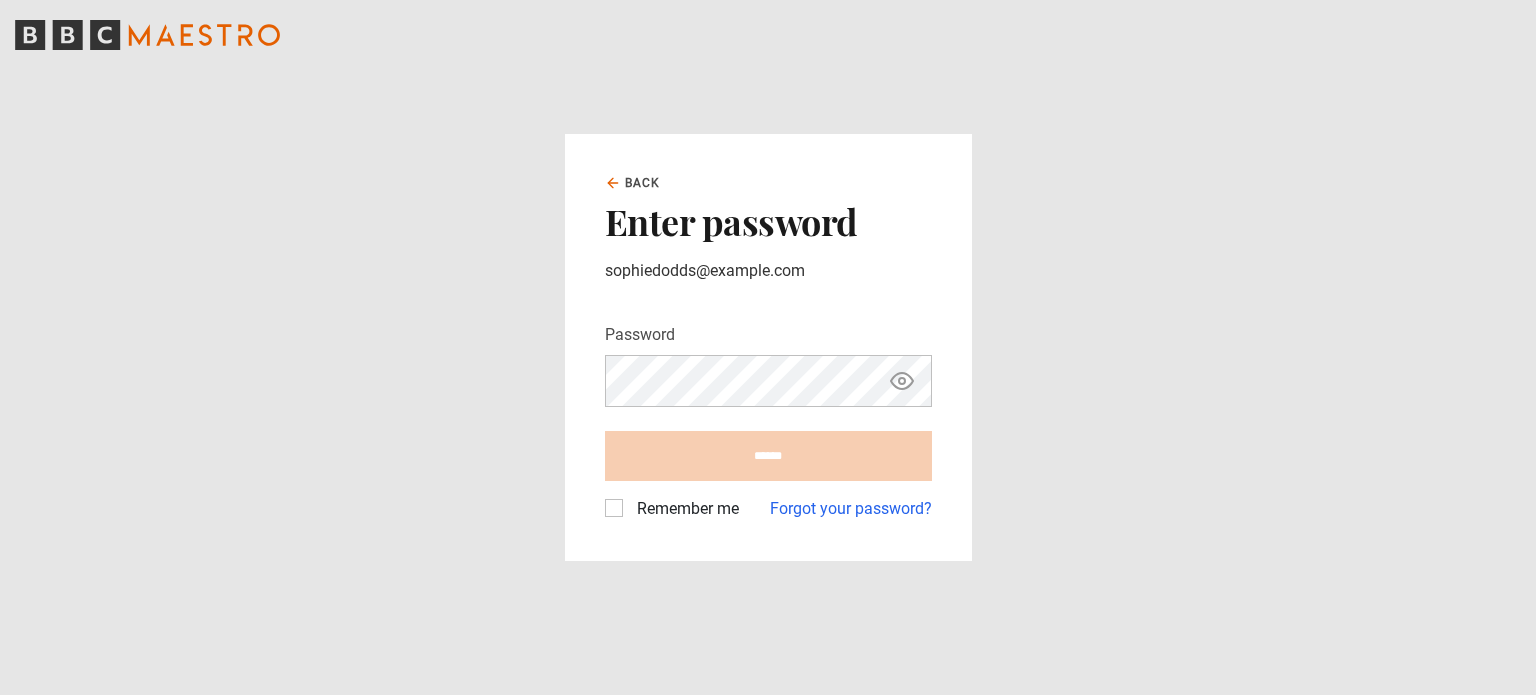 scroll, scrollTop: 0, scrollLeft: 0, axis: both 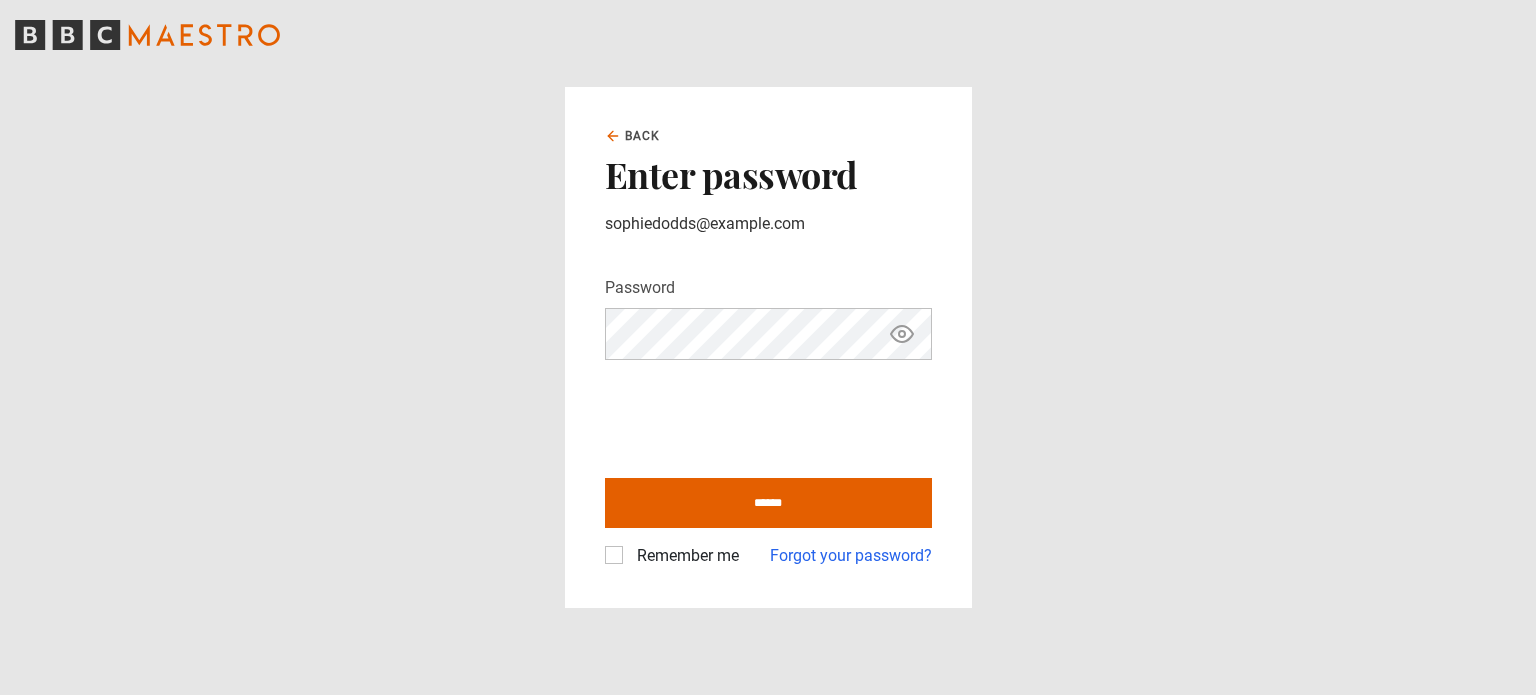 click 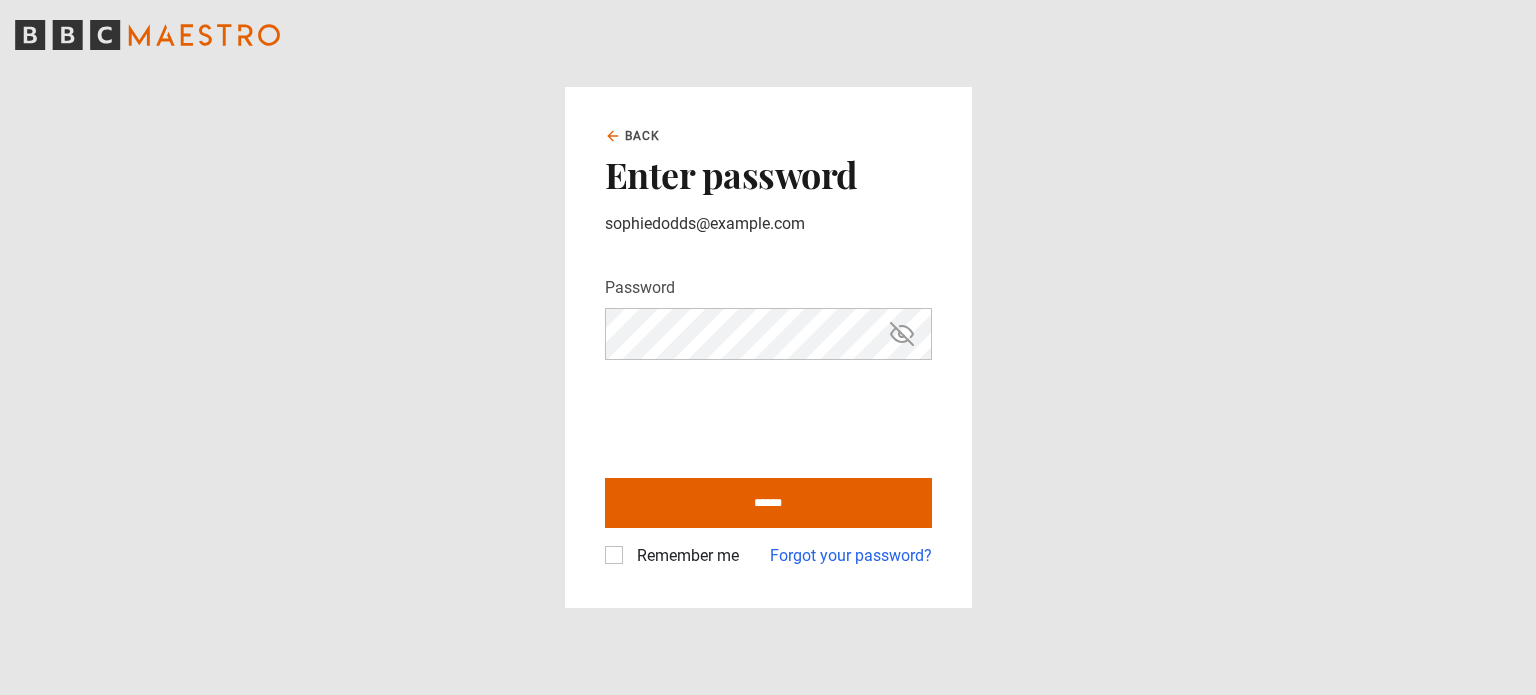 click on "Remember me" at bounding box center (684, 556) 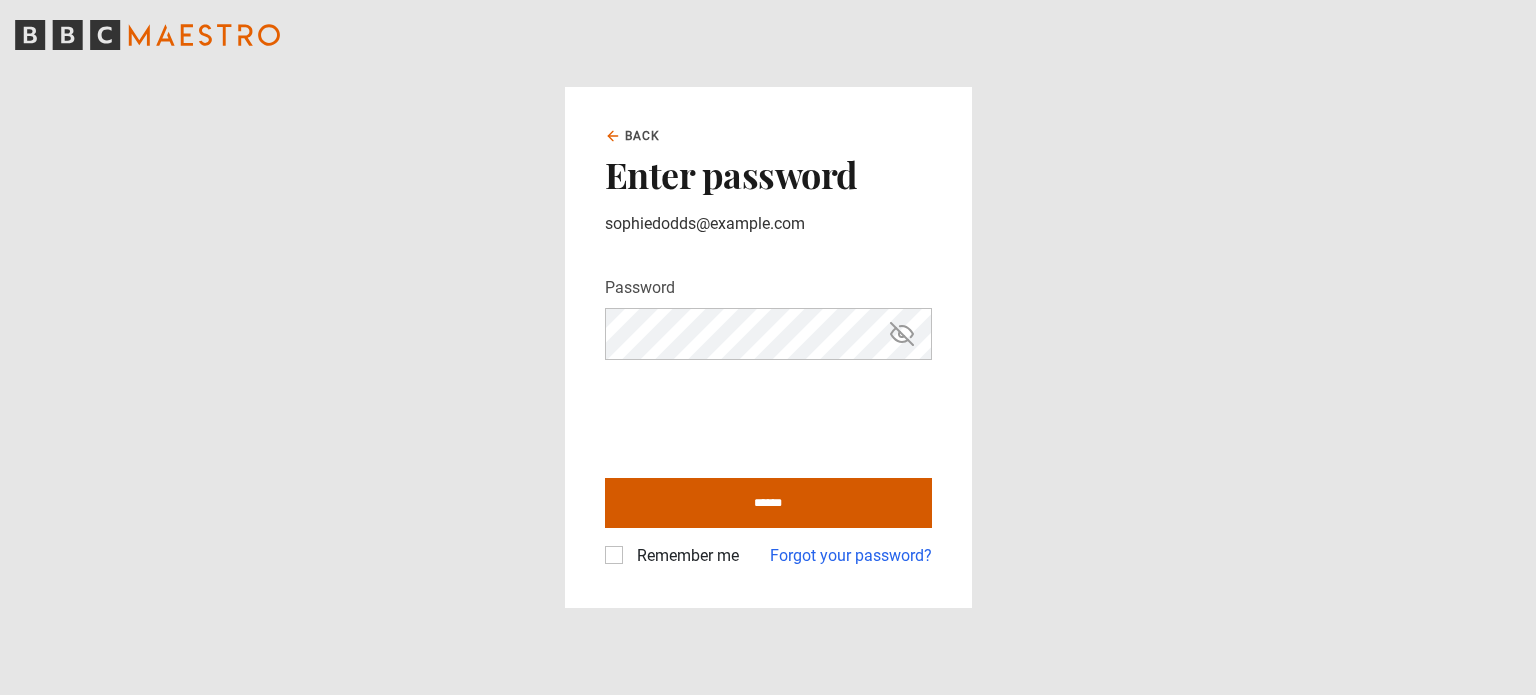 click on "******" at bounding box center (768, 503) 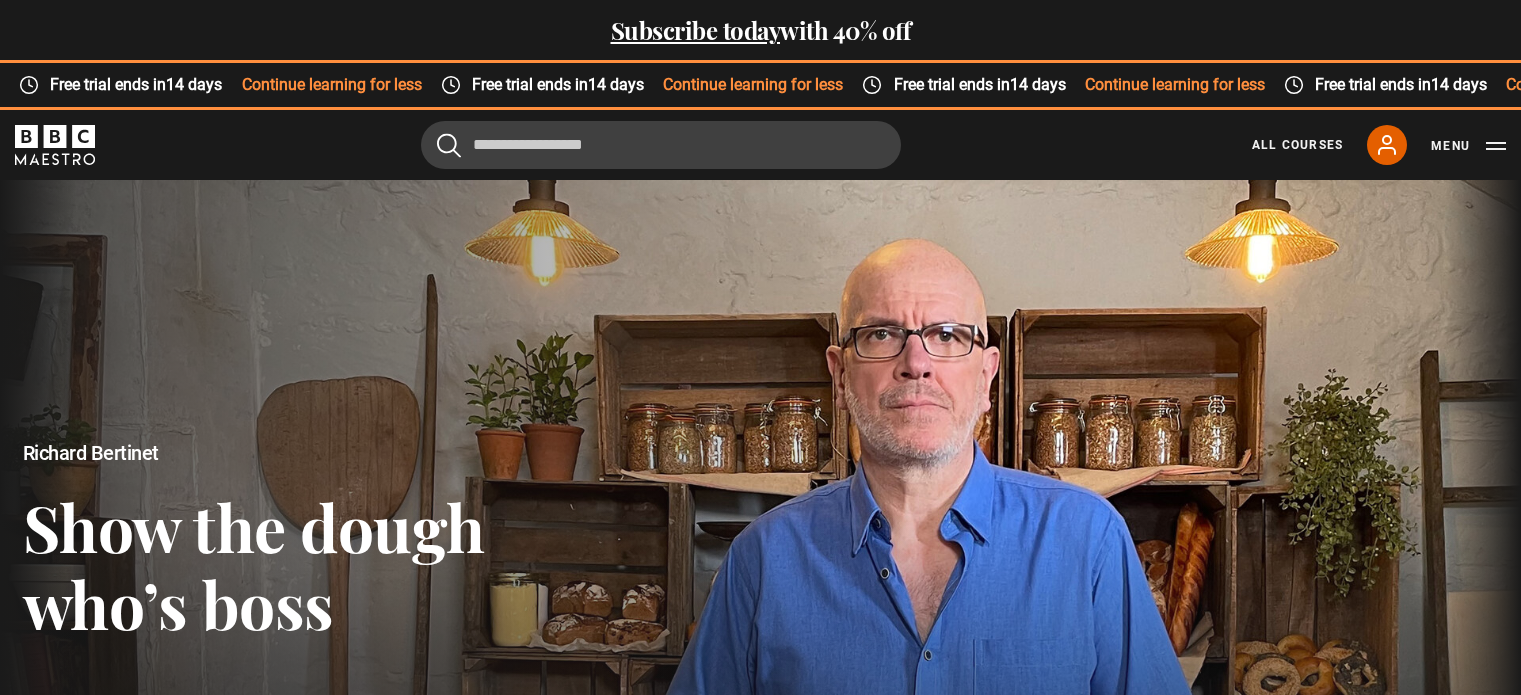 scroll, scrollTop: 802, scrollLeft: 0, axis: vertical 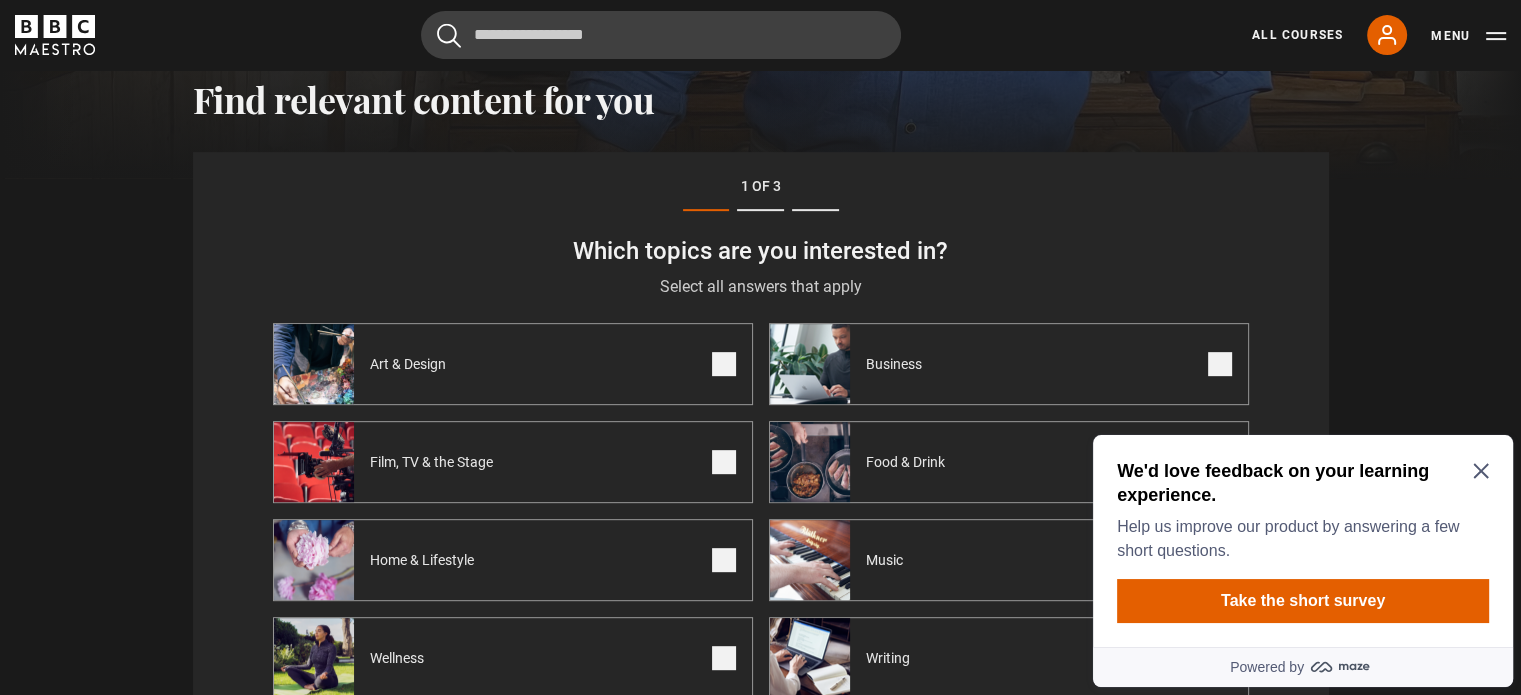 click 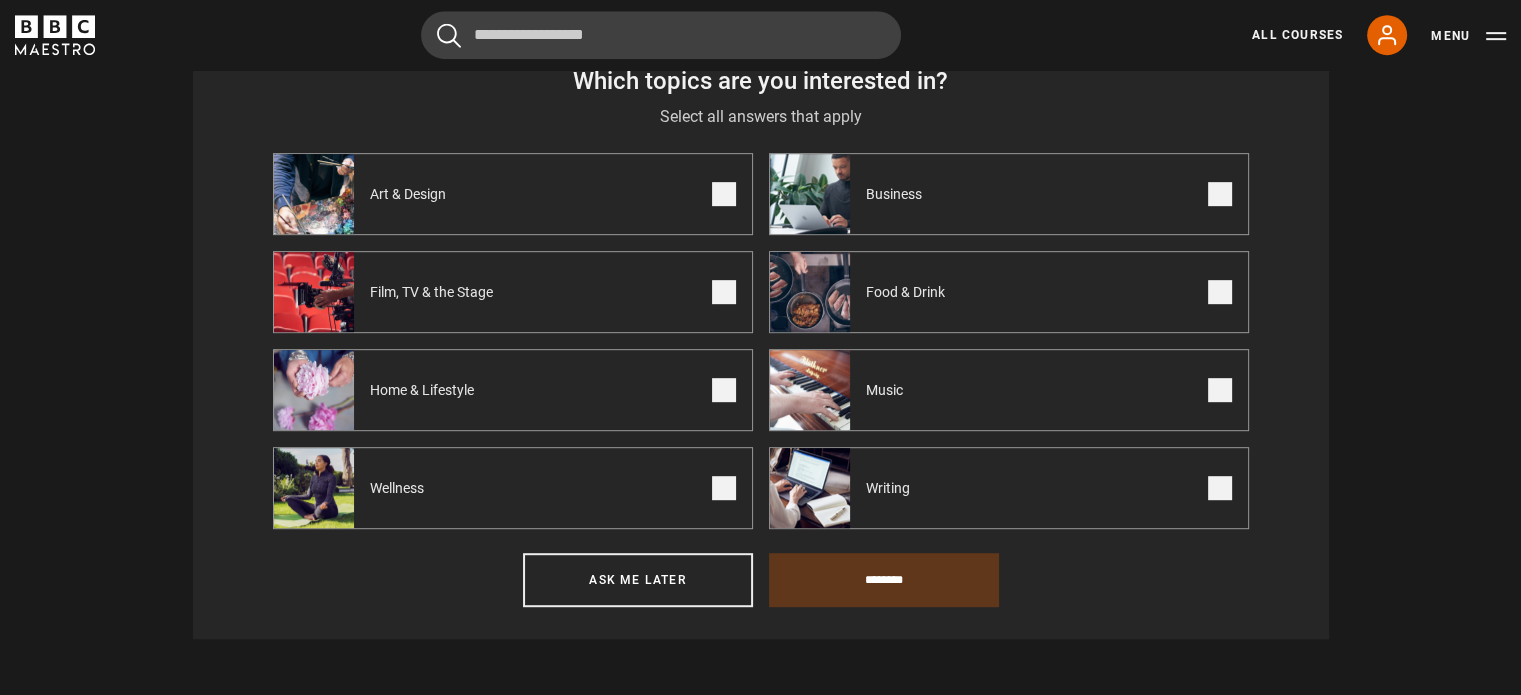 scroll, scrollTop: 972, scrollLeft: 0, axis: vertical 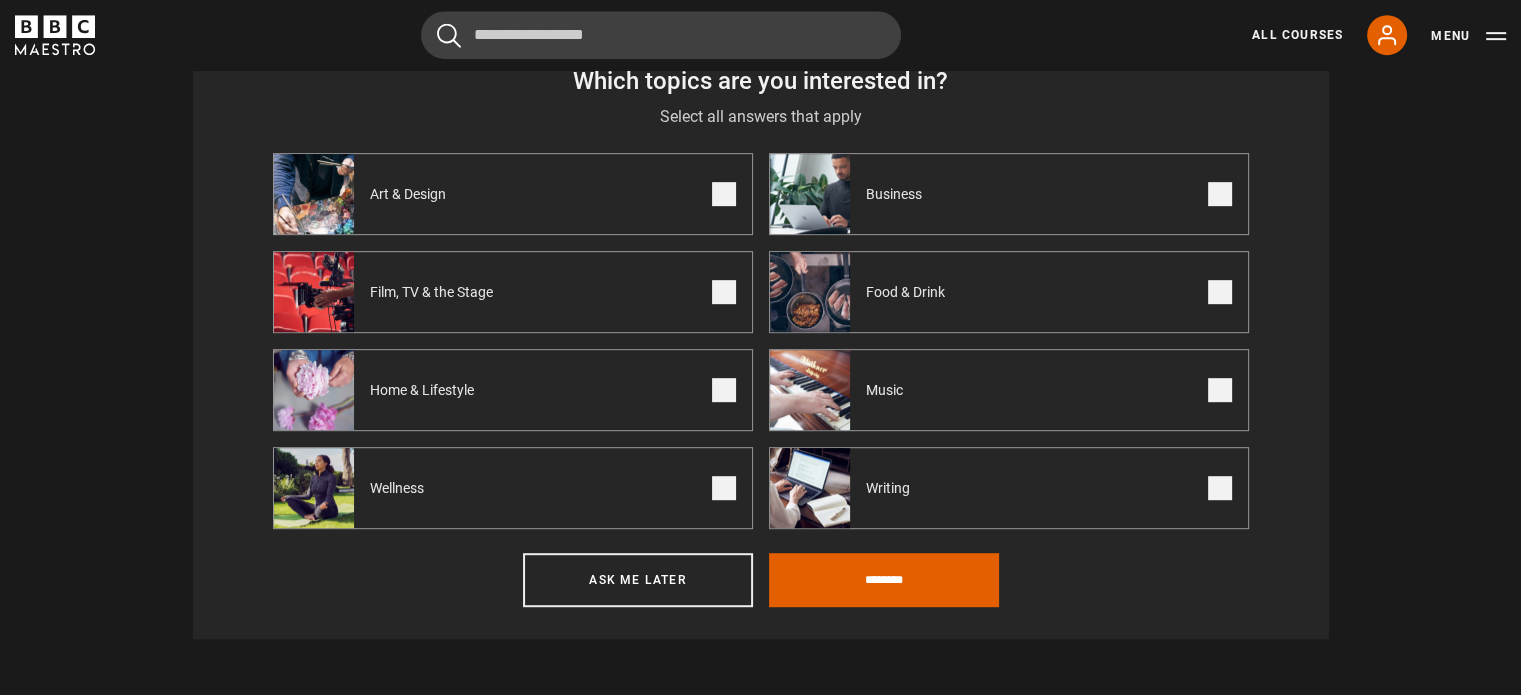 click at bounding box center (1220, 390) 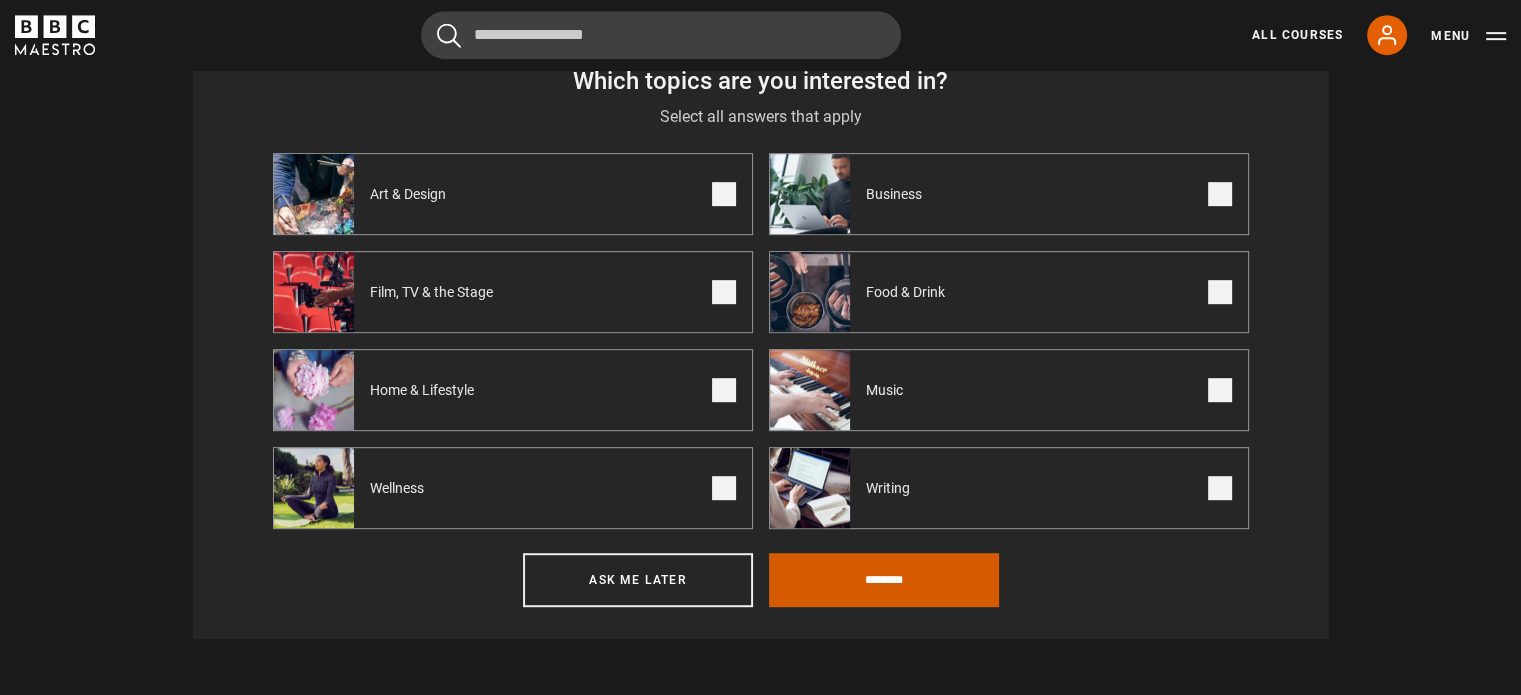 click on "********" at bounding box center [884, 580] 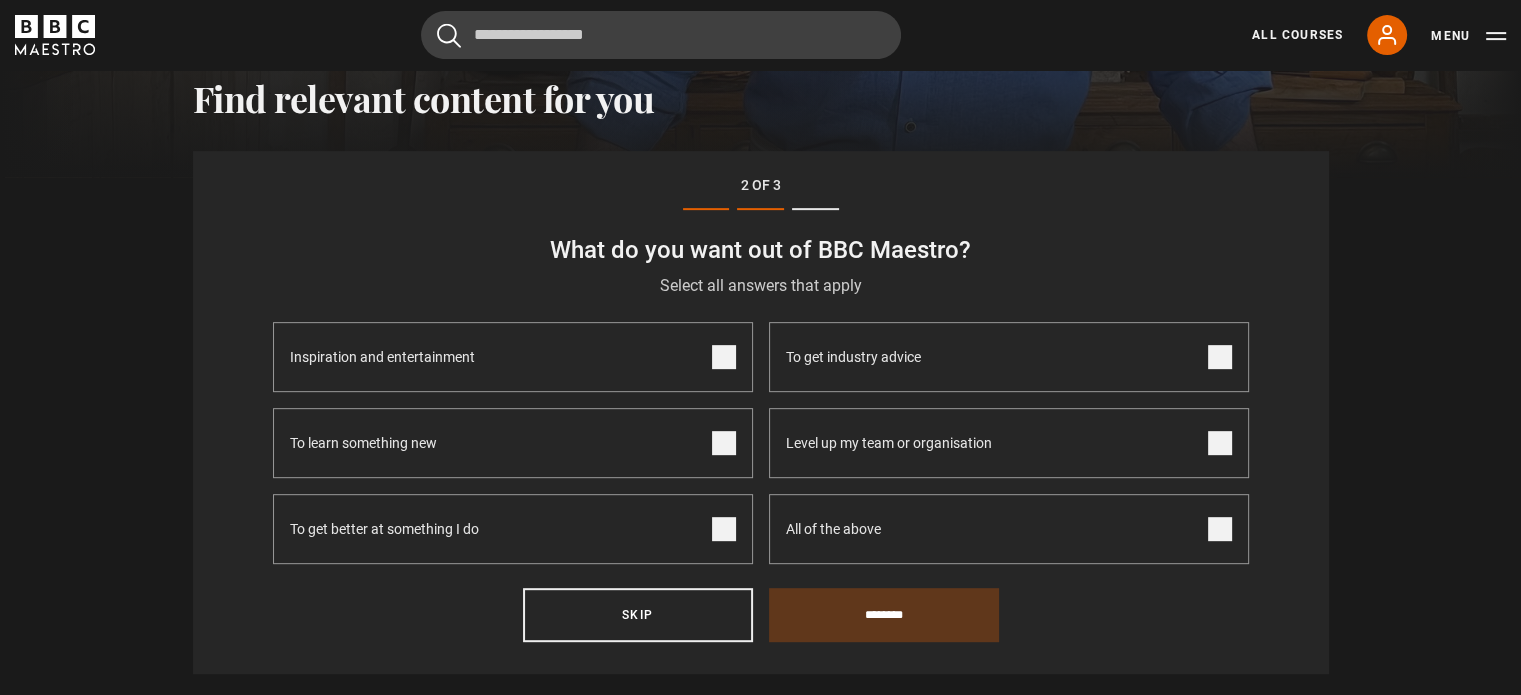 scroll, scrollTop: 802, scrollLeft: 0, axis: vertical 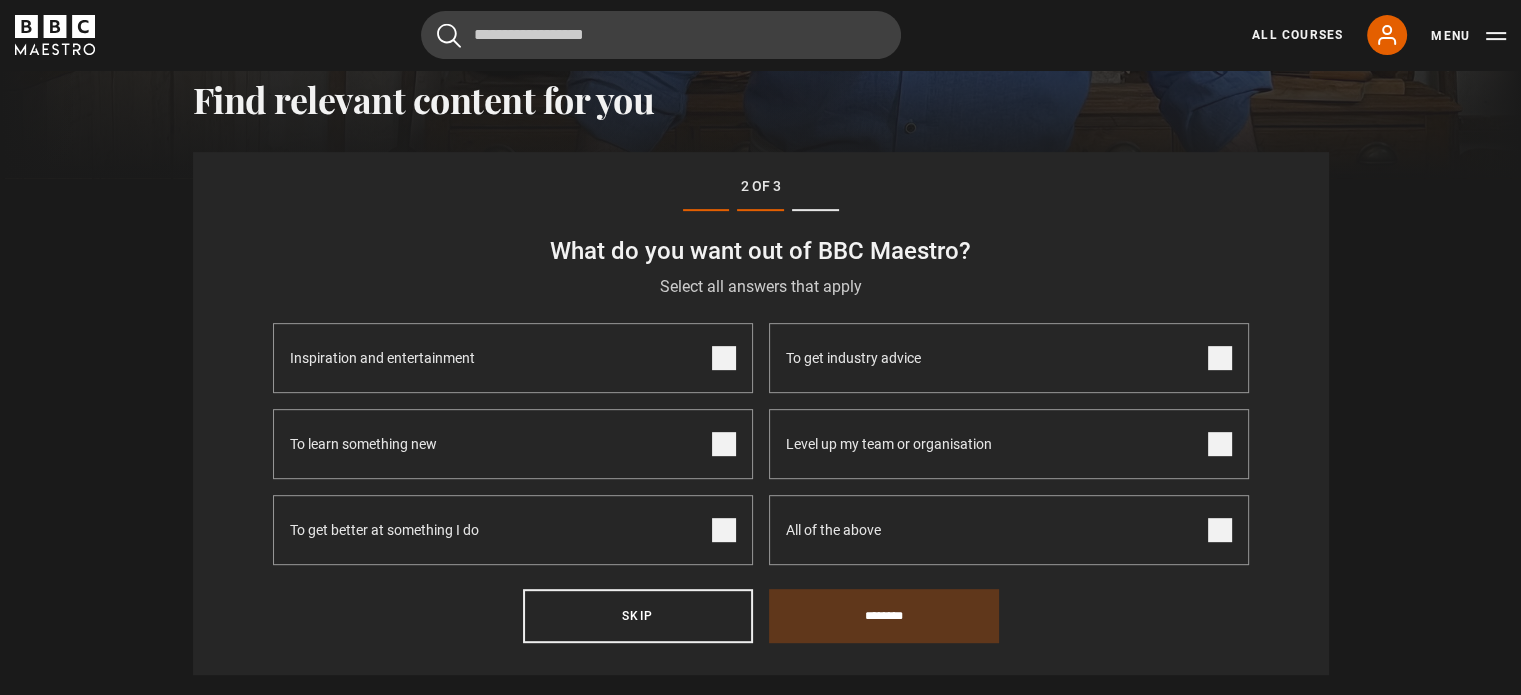 click at bounding box center [724, 358] 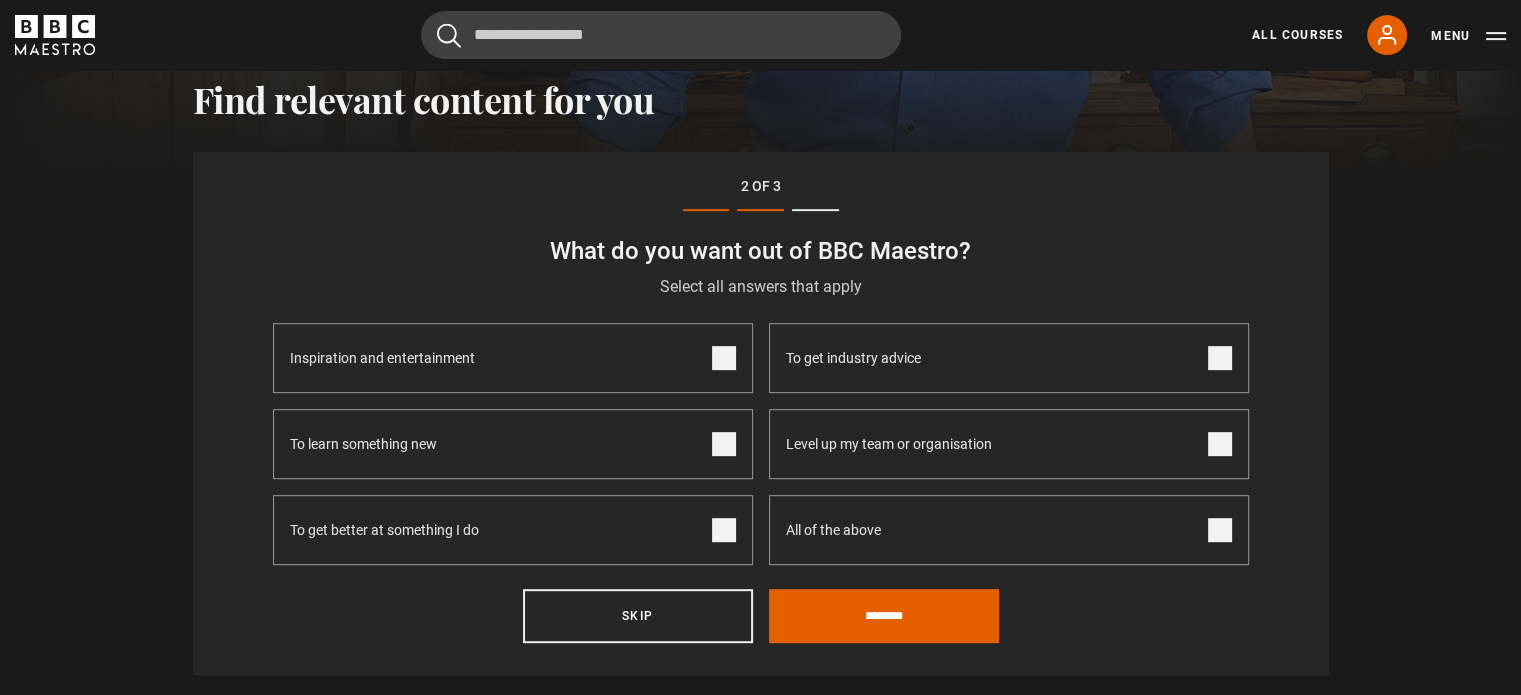click at bounding box center [724, 444] 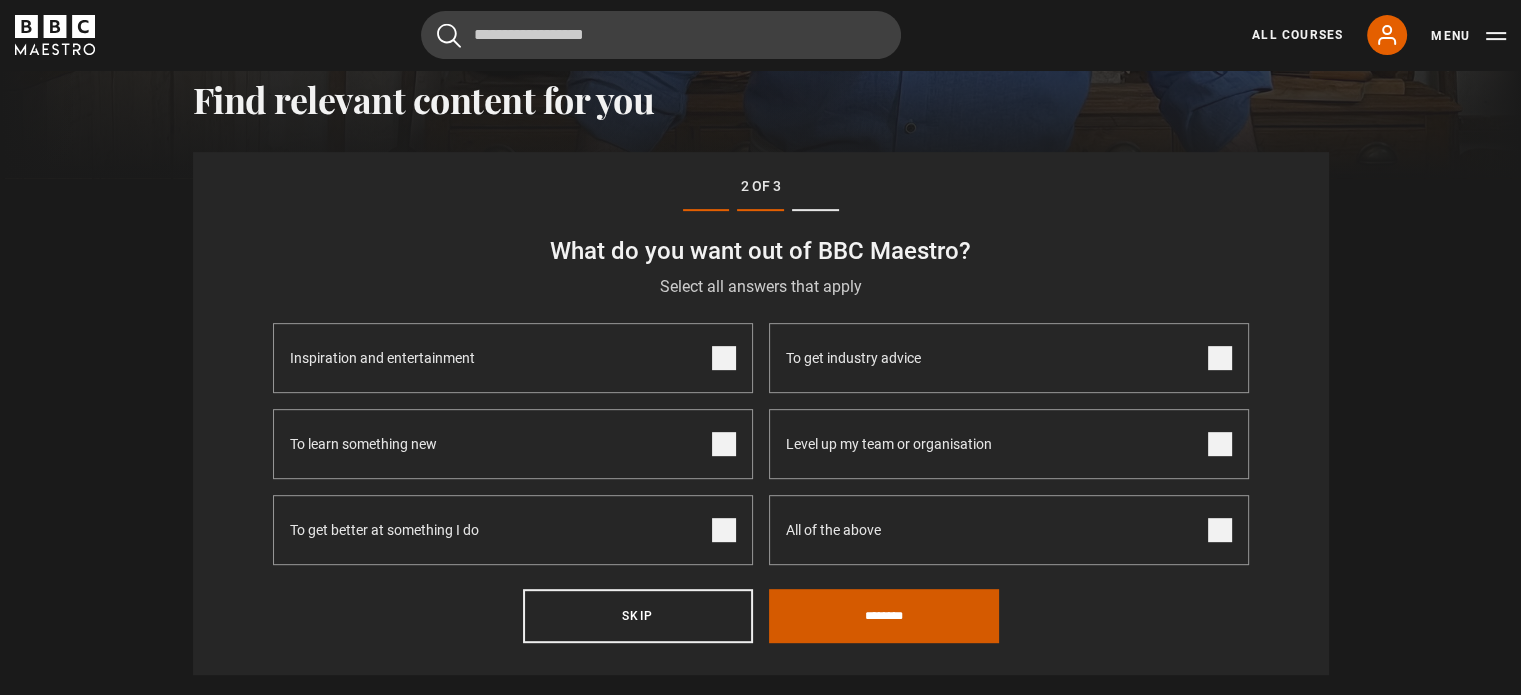 click on "********" at bounding box center (884, 616) 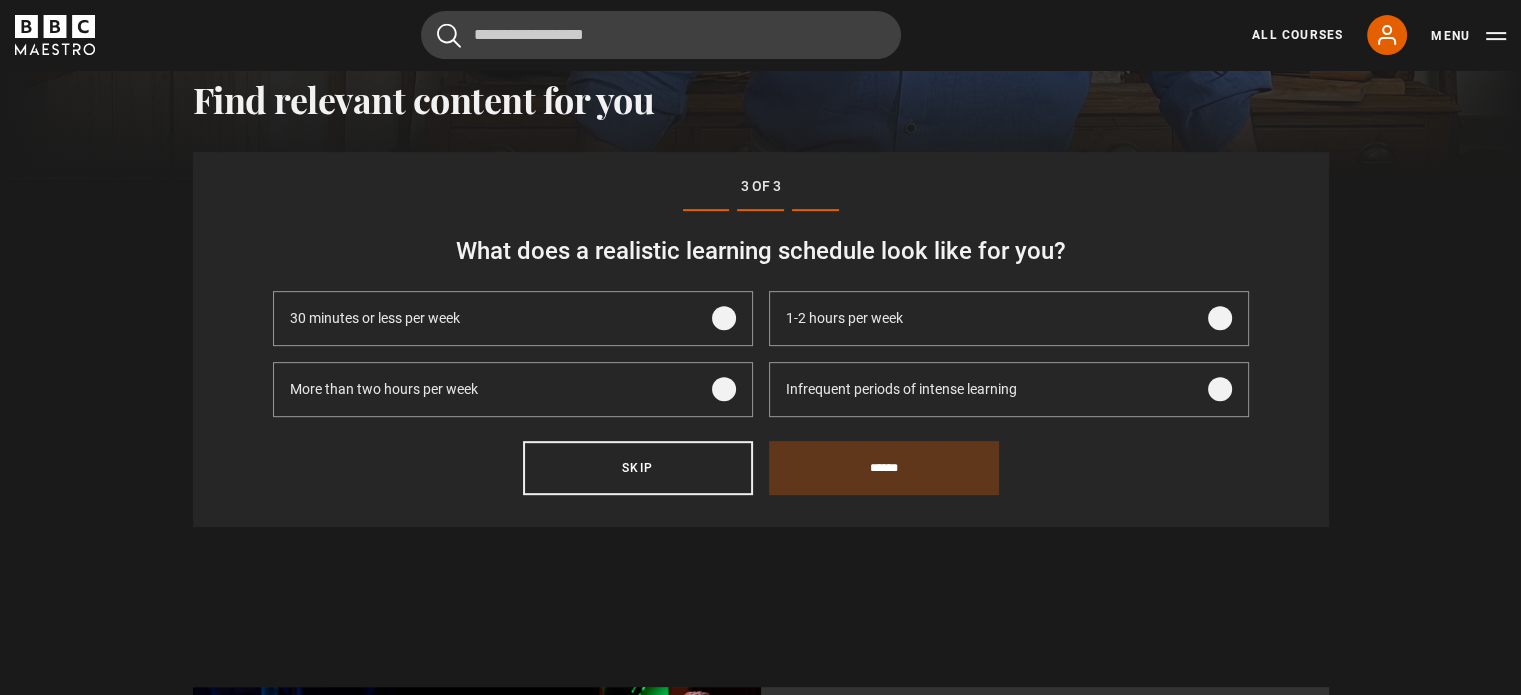 click on "1-2 hours per week" at bounding box center [1009, 318] 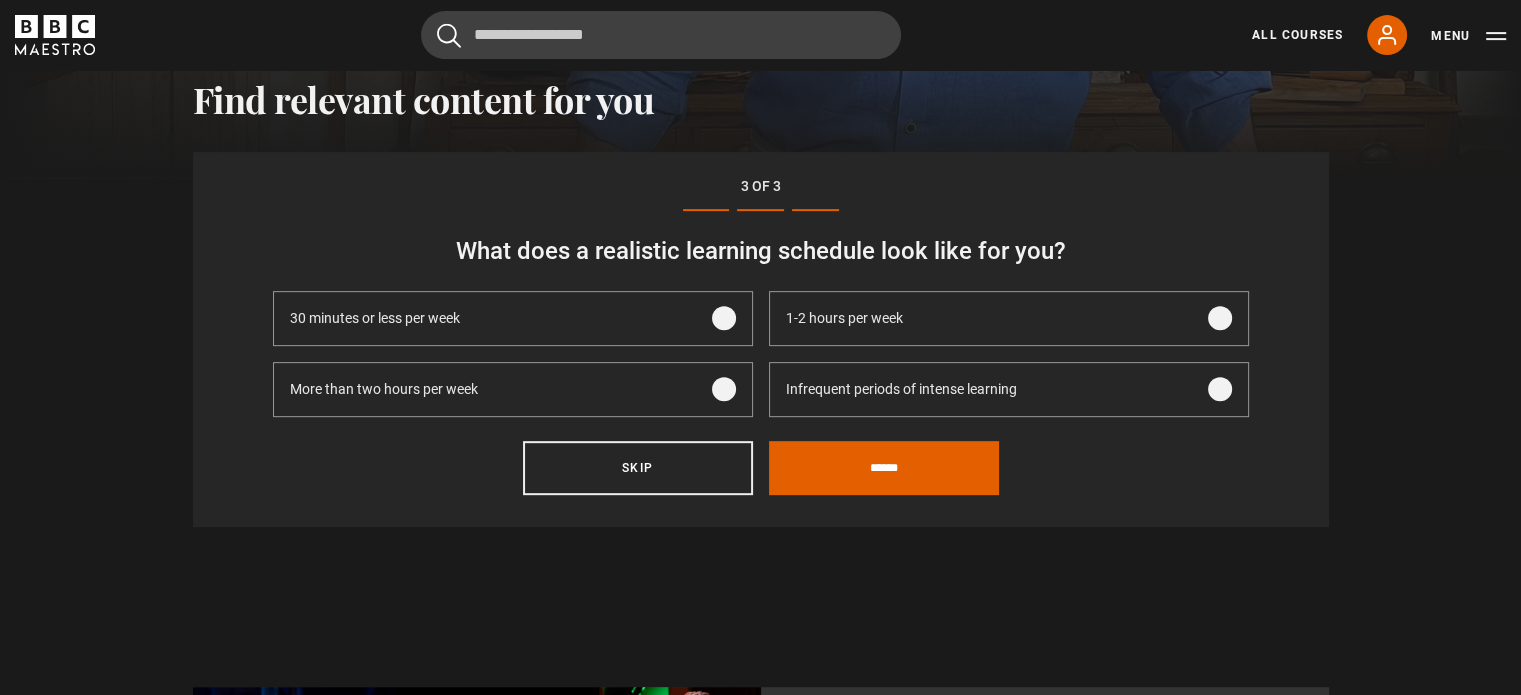 click at bounding box center (724, 318) 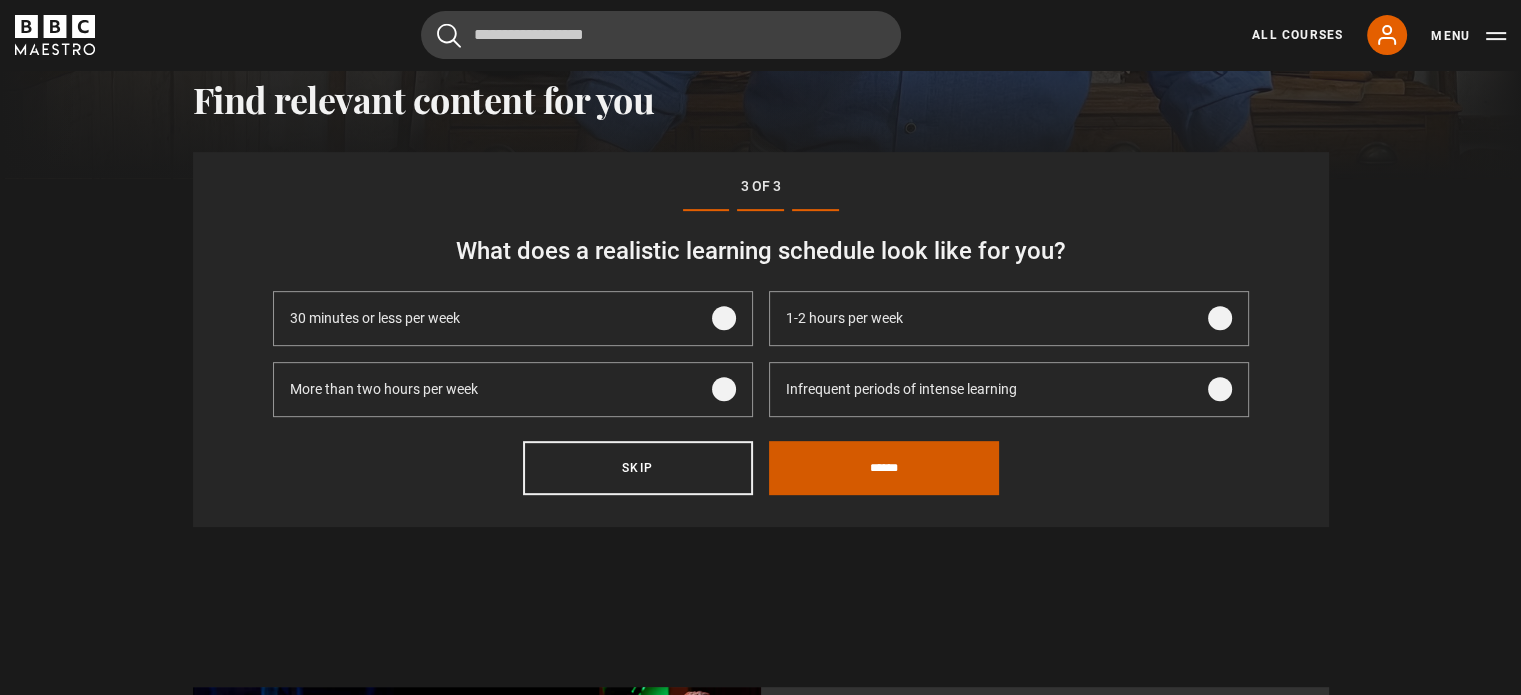 click on "******" at bounding box center [884, 468] 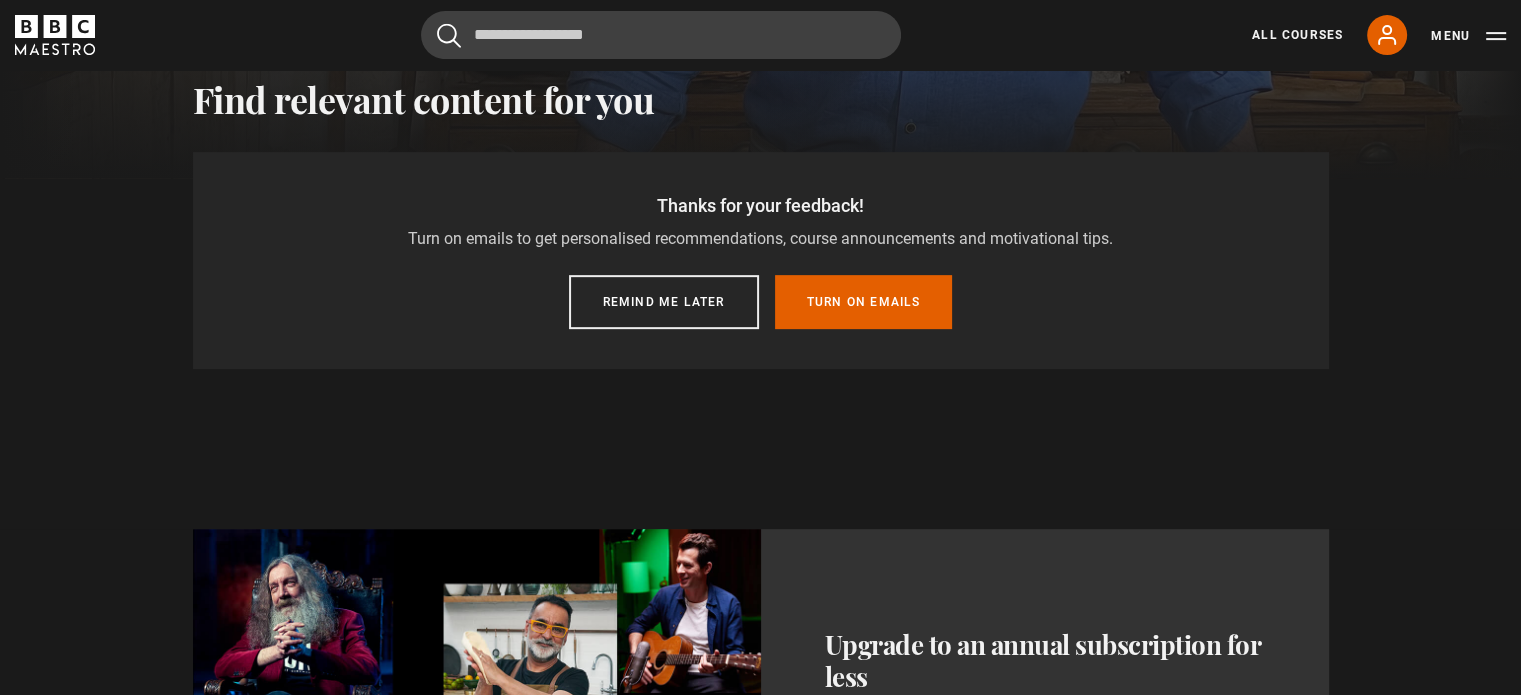 scroll, scrollTop: 728, scrollLeft: 0, axis: vertical 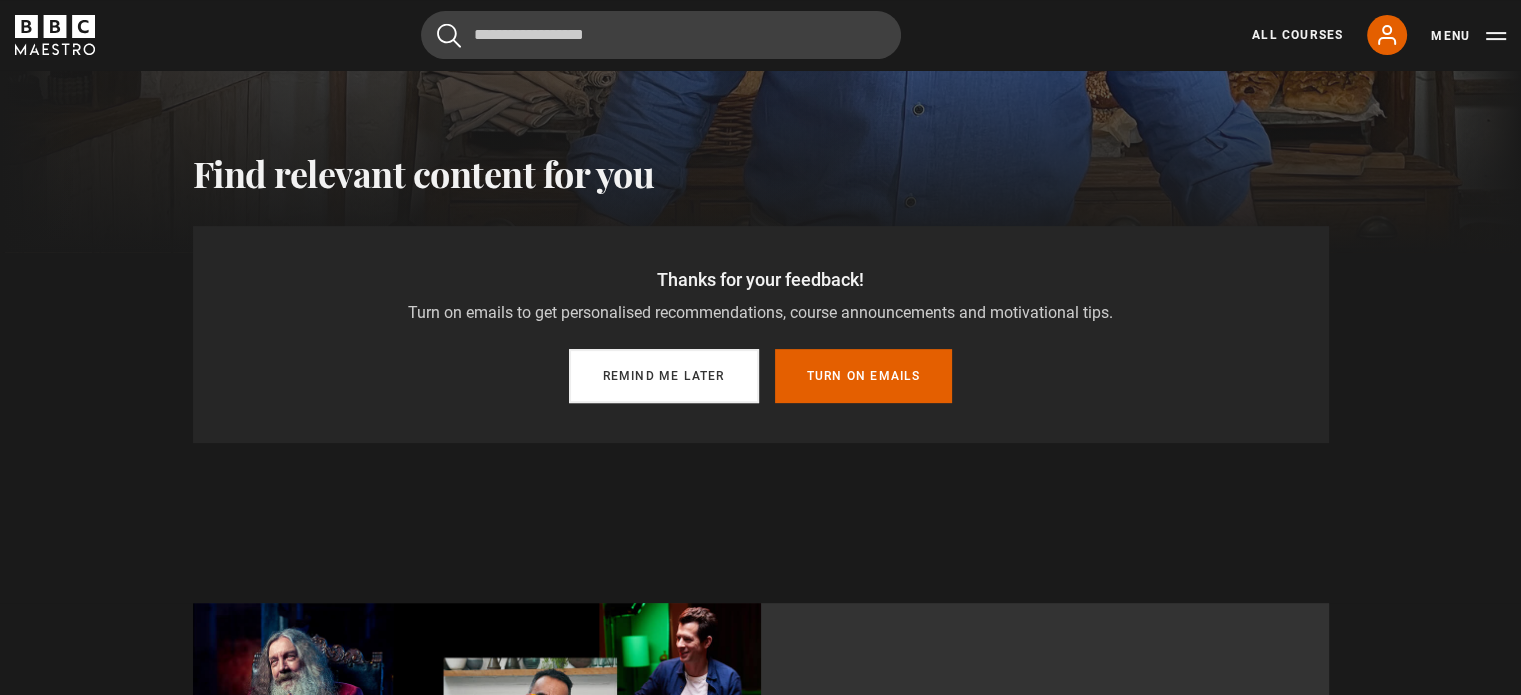 click on "Remind me later" at bounding box center [664, 376] 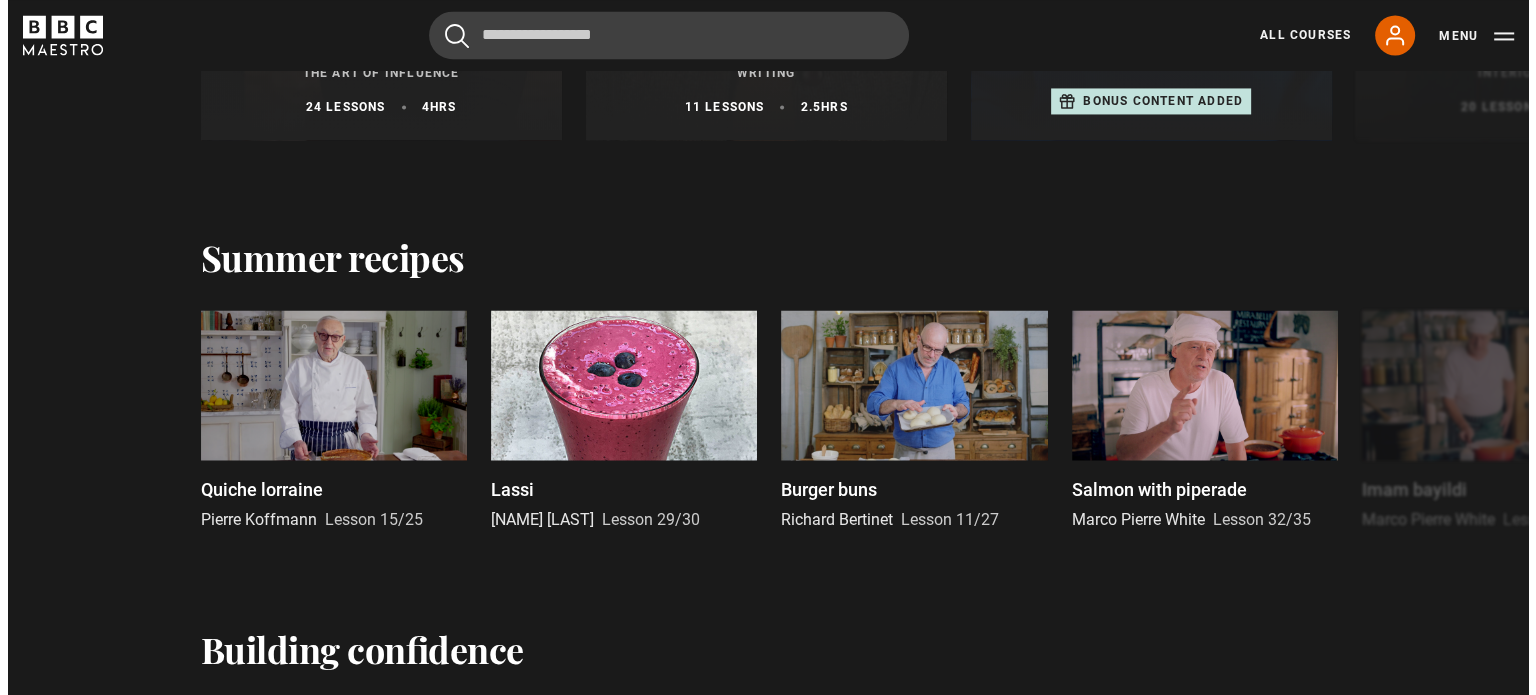 scroll, scrollTop: 3296, scrollLeft: 0, axis: vertical 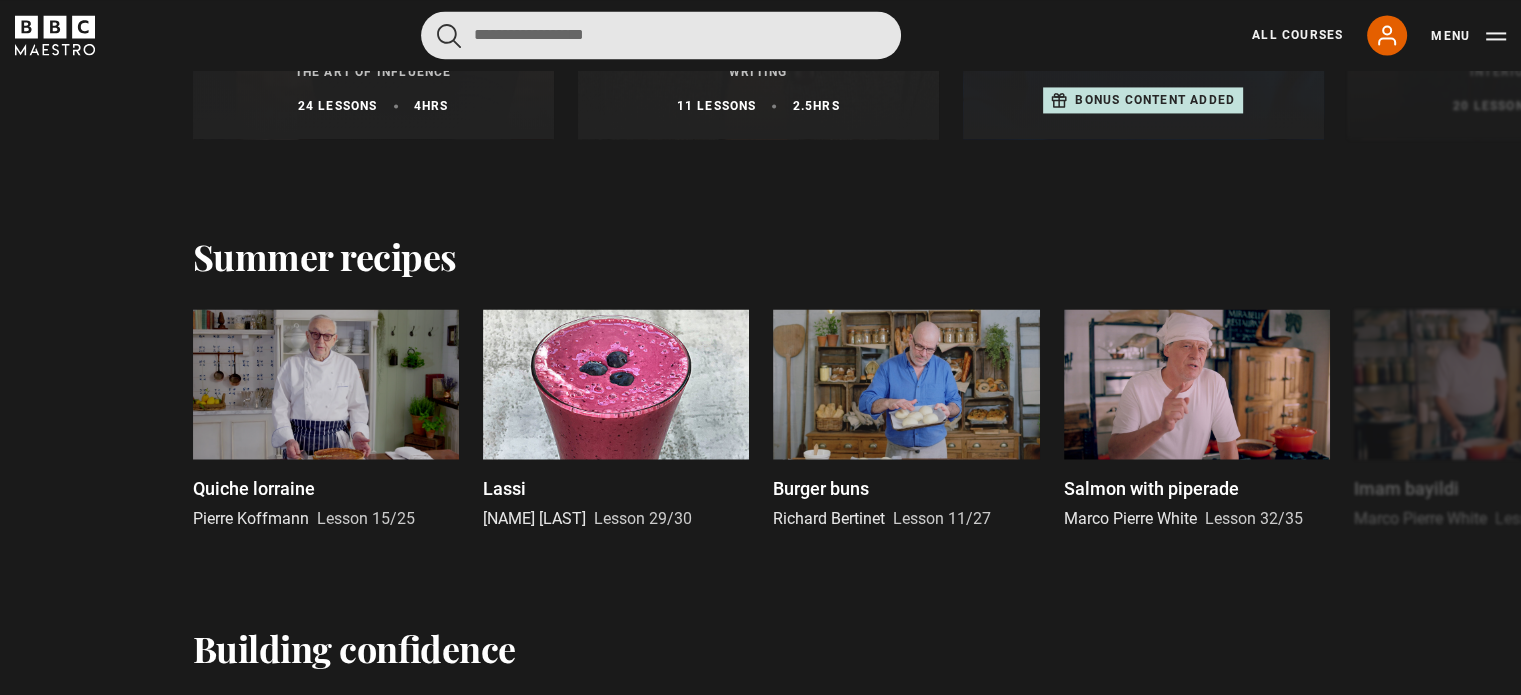 click at bounding box center (661, 35) 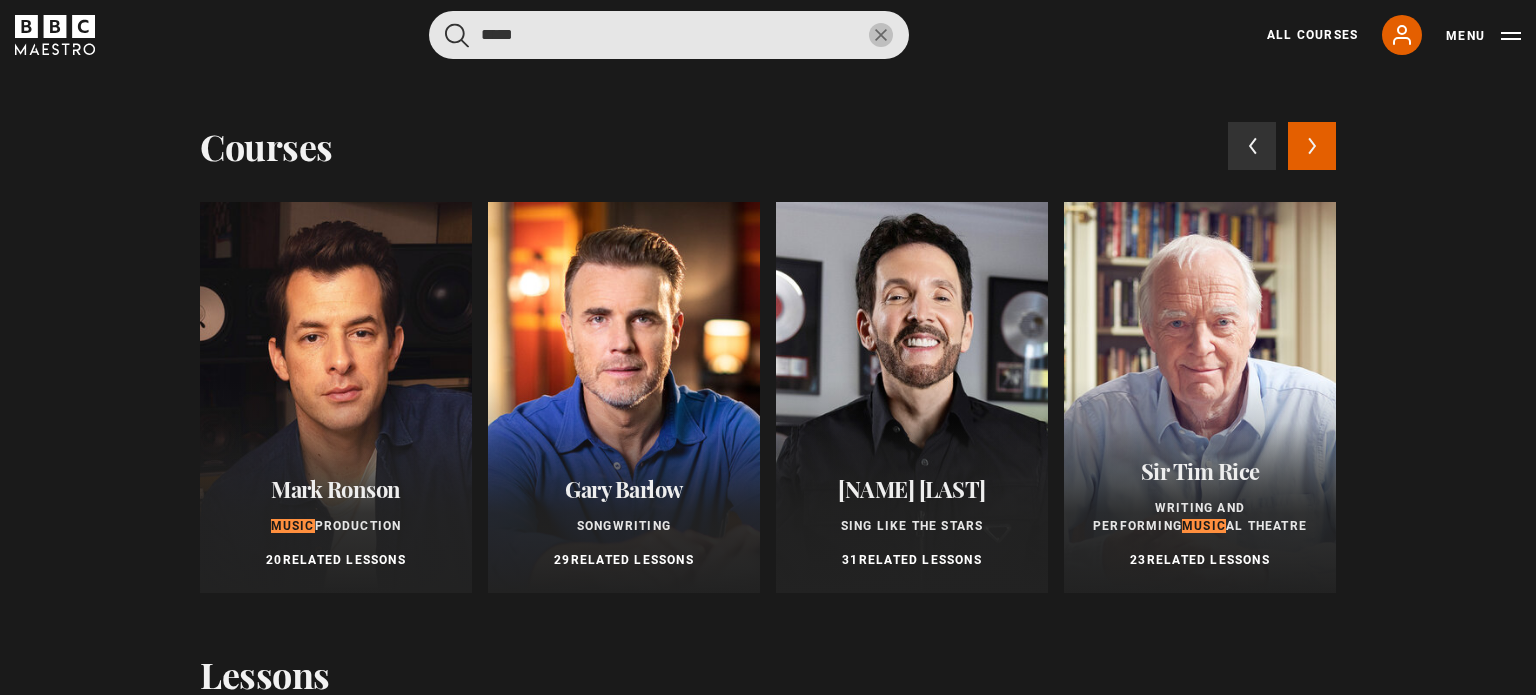 type on "*****" 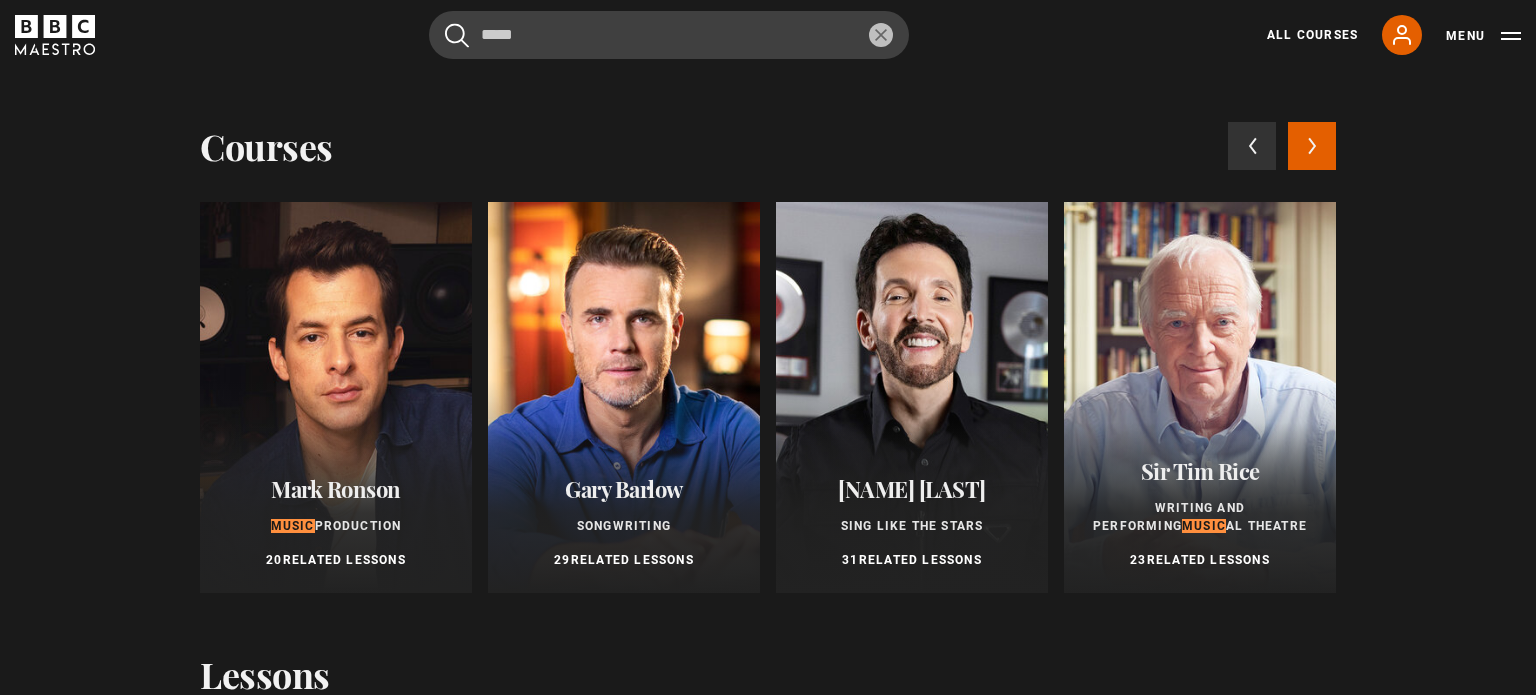 click on "Next courses" at bounding box center (1312, 146) 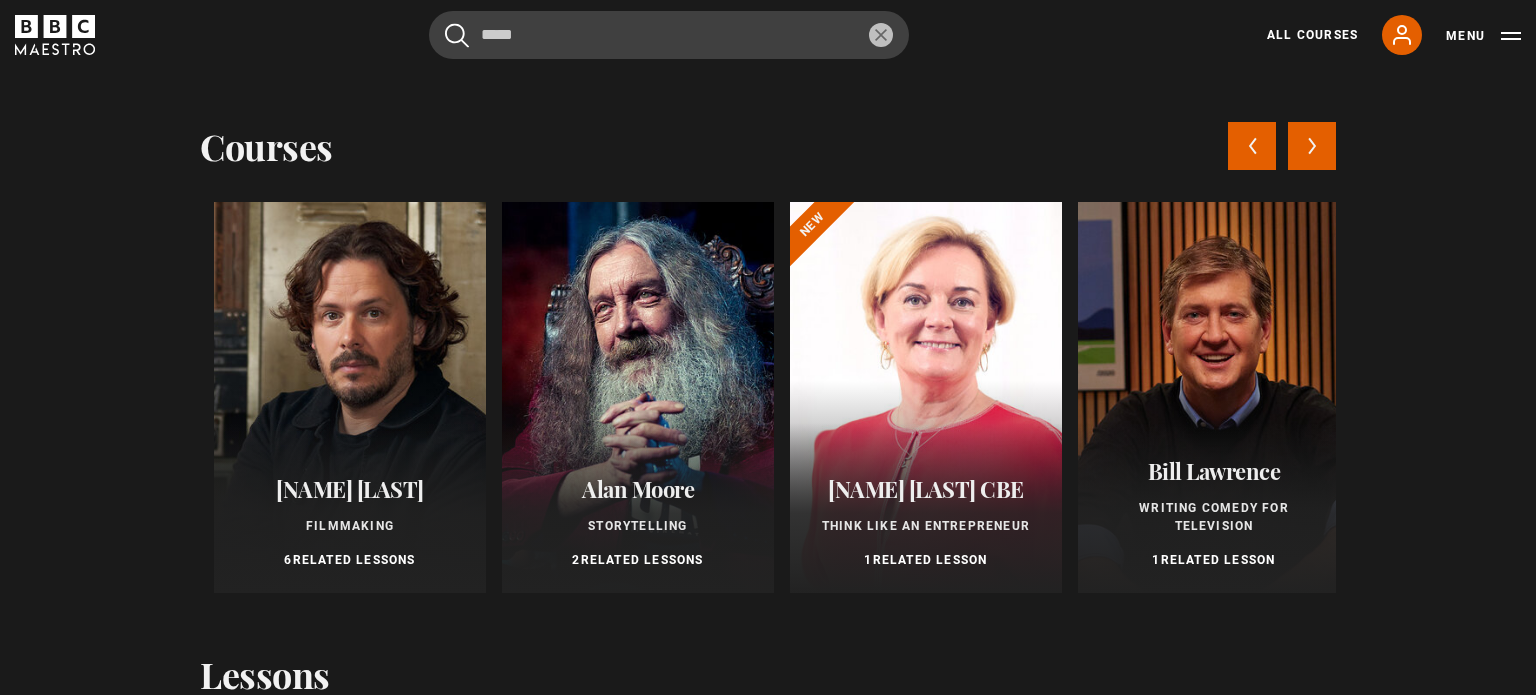 scroll, scrollTop: 0, scrollLeft: 1152, axis: horizontal 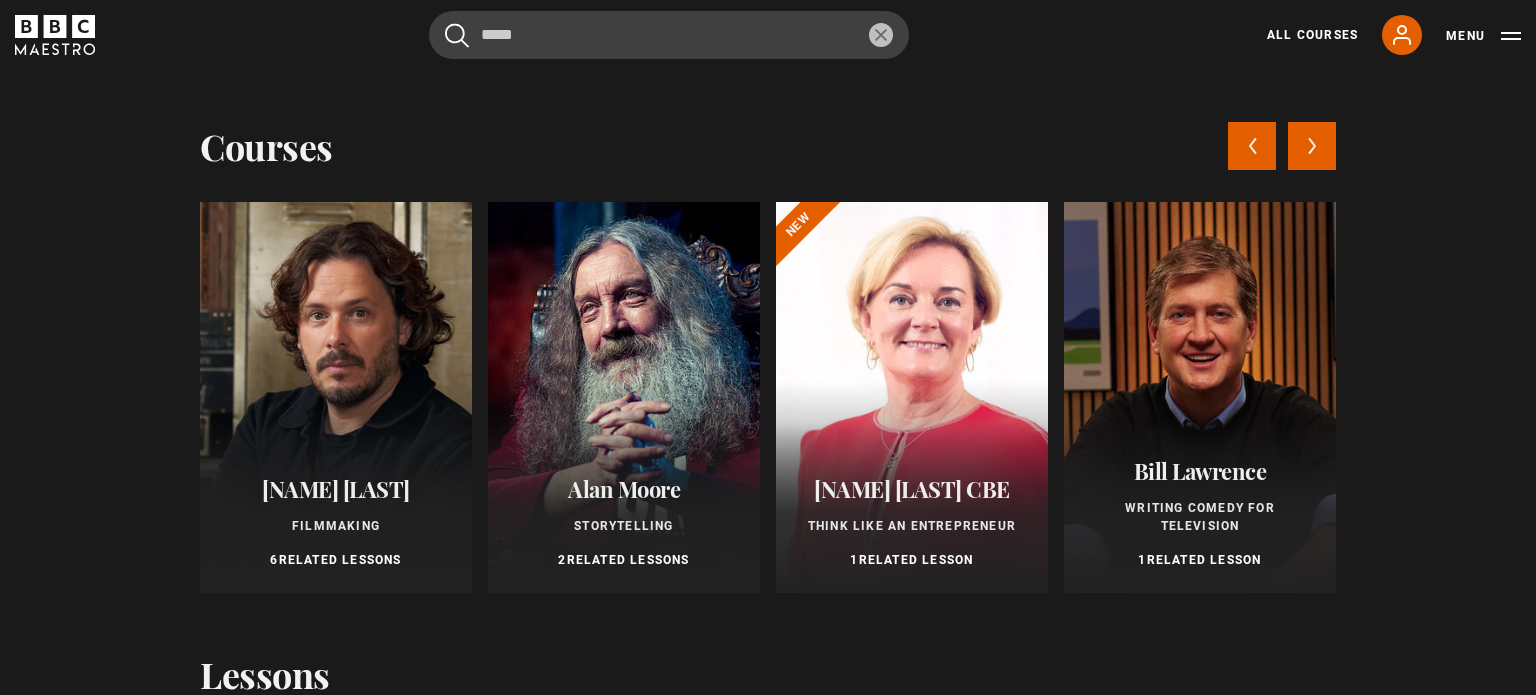 click on "Next courses" at bounding box center [1312, 146] 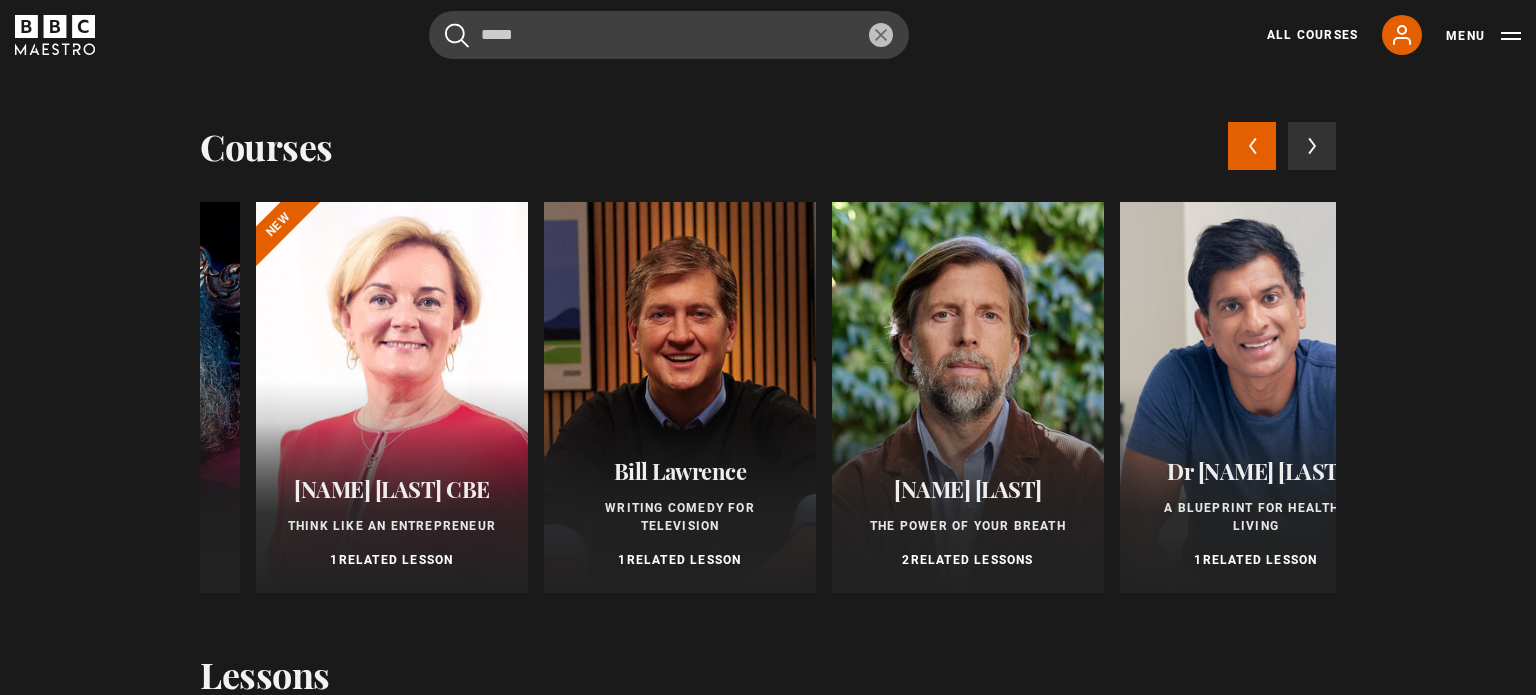 scroll, scrollTop: 0, scrollLeft: 1728, axis: horizontal 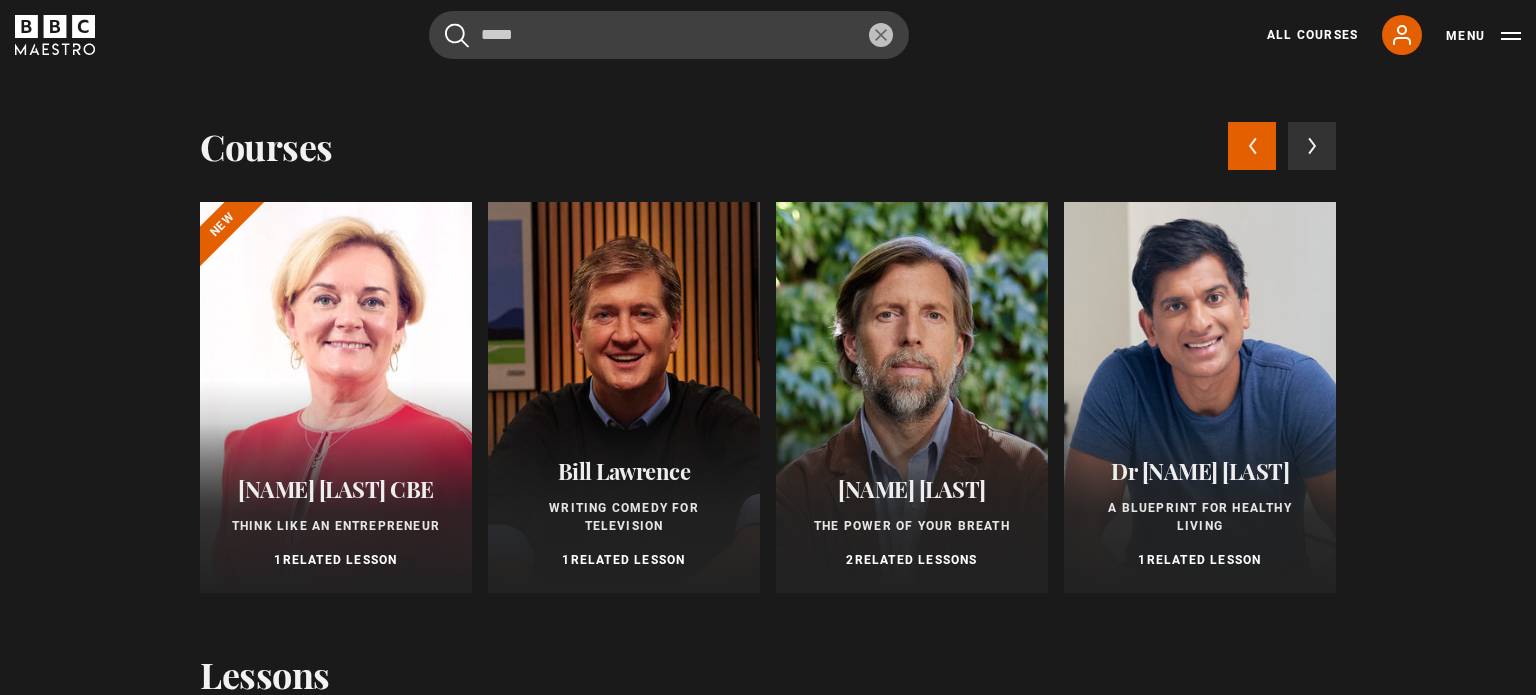 click on "Previous courses" at bounding box center (1252, 146) 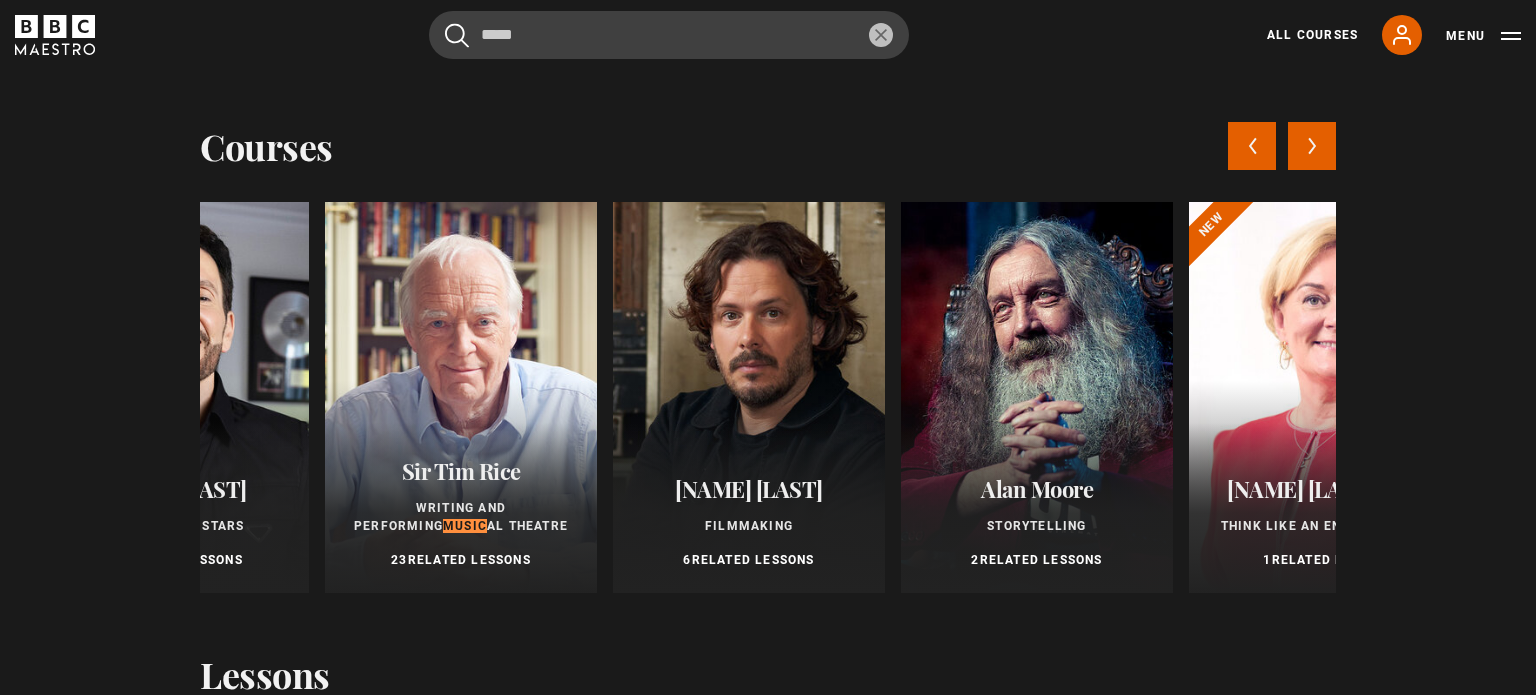 scroll, scrollTop: 0, scrollLeft: 576, axis: horizontal 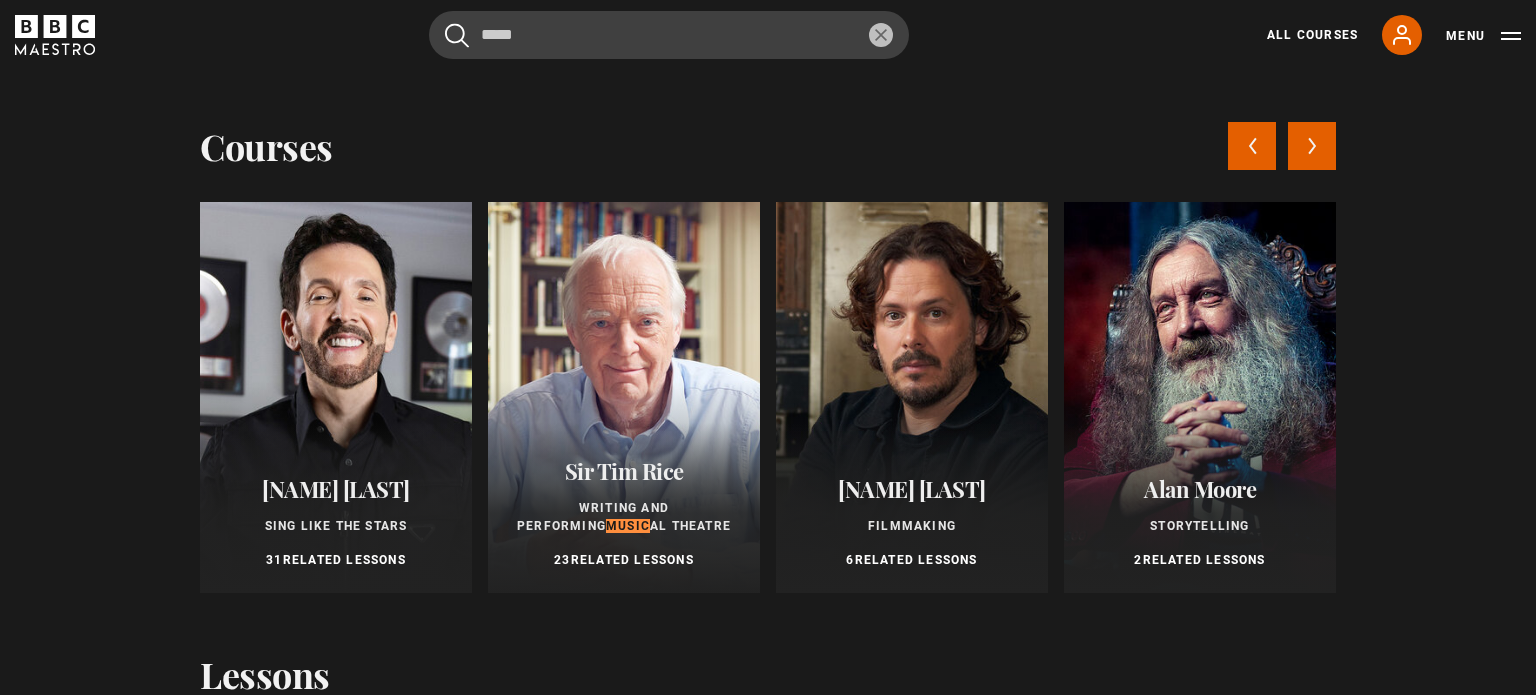 click on "Previous courses" at bounding box center [1252, 146] 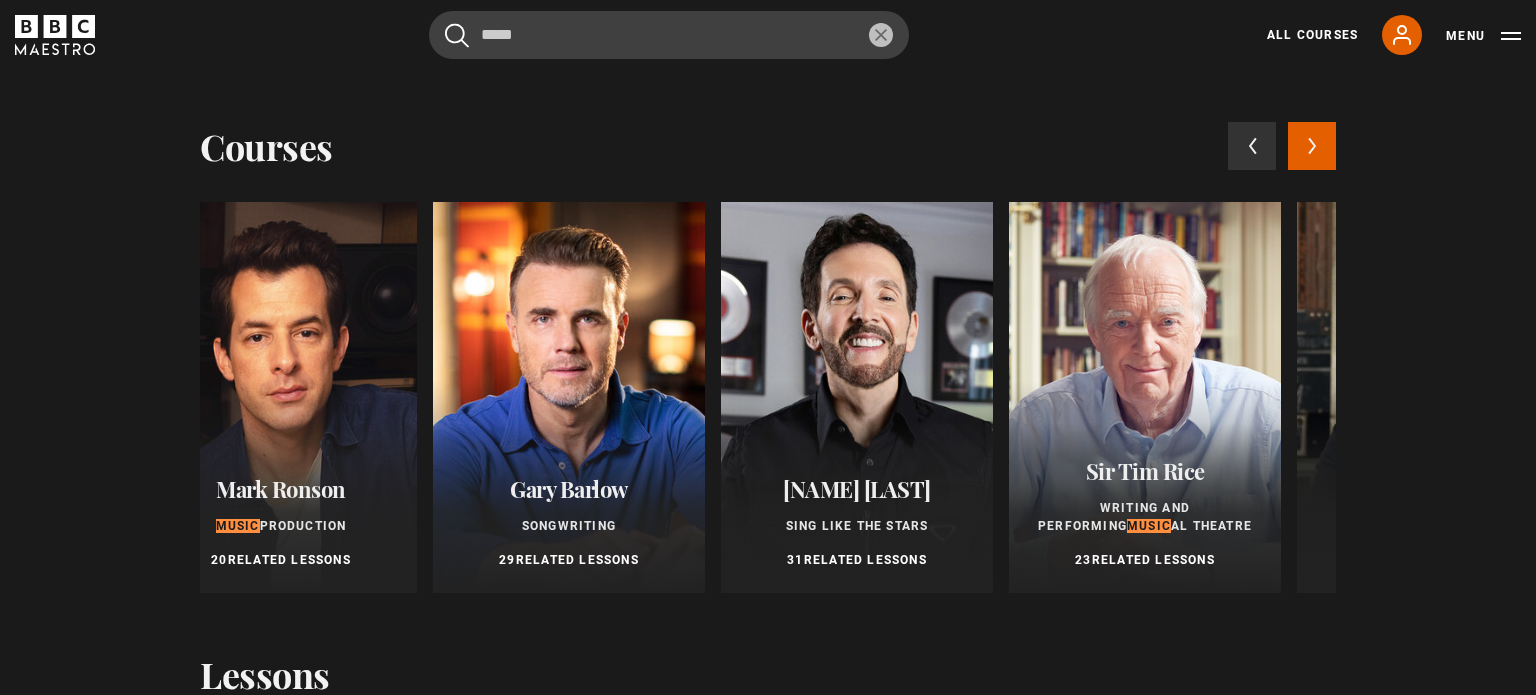 scroll, scrollTop: 0, scrollLeft: 0, axis: both 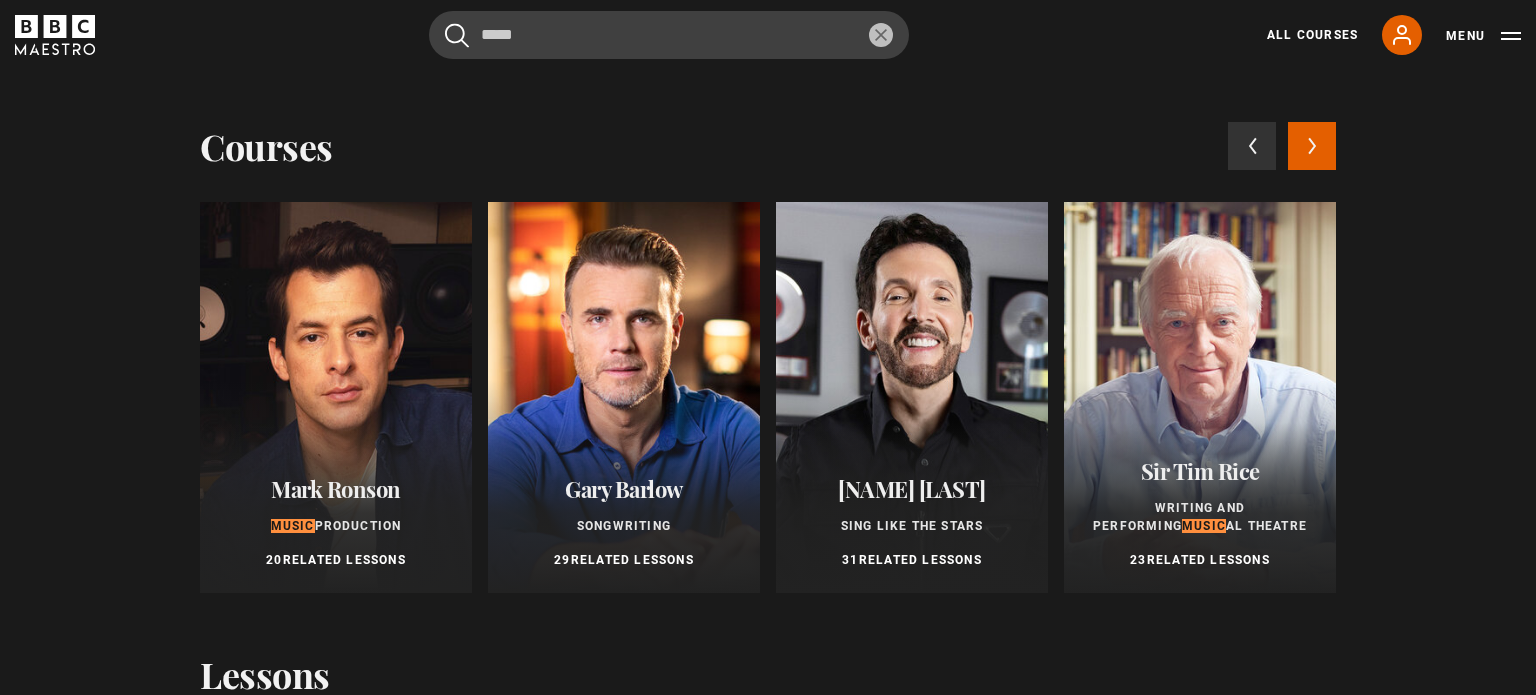 click 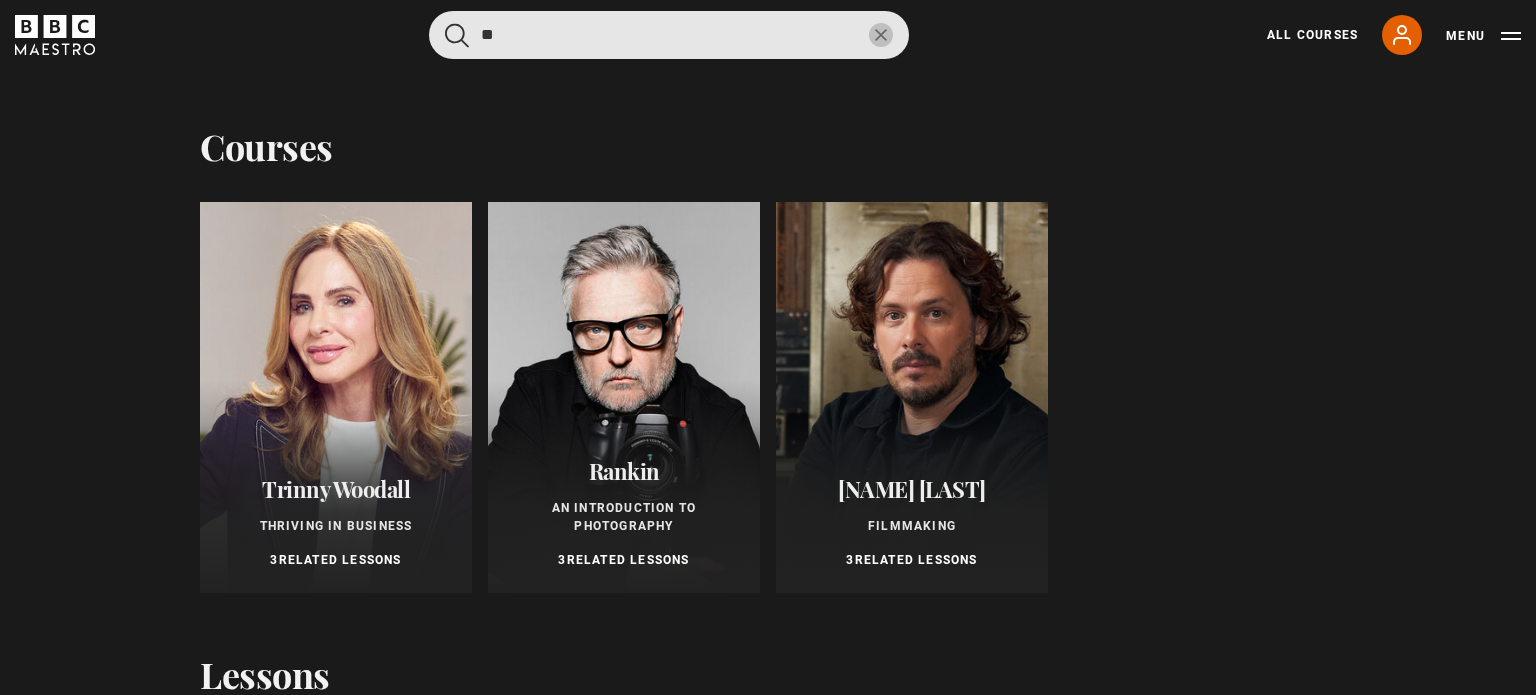 type on "*" 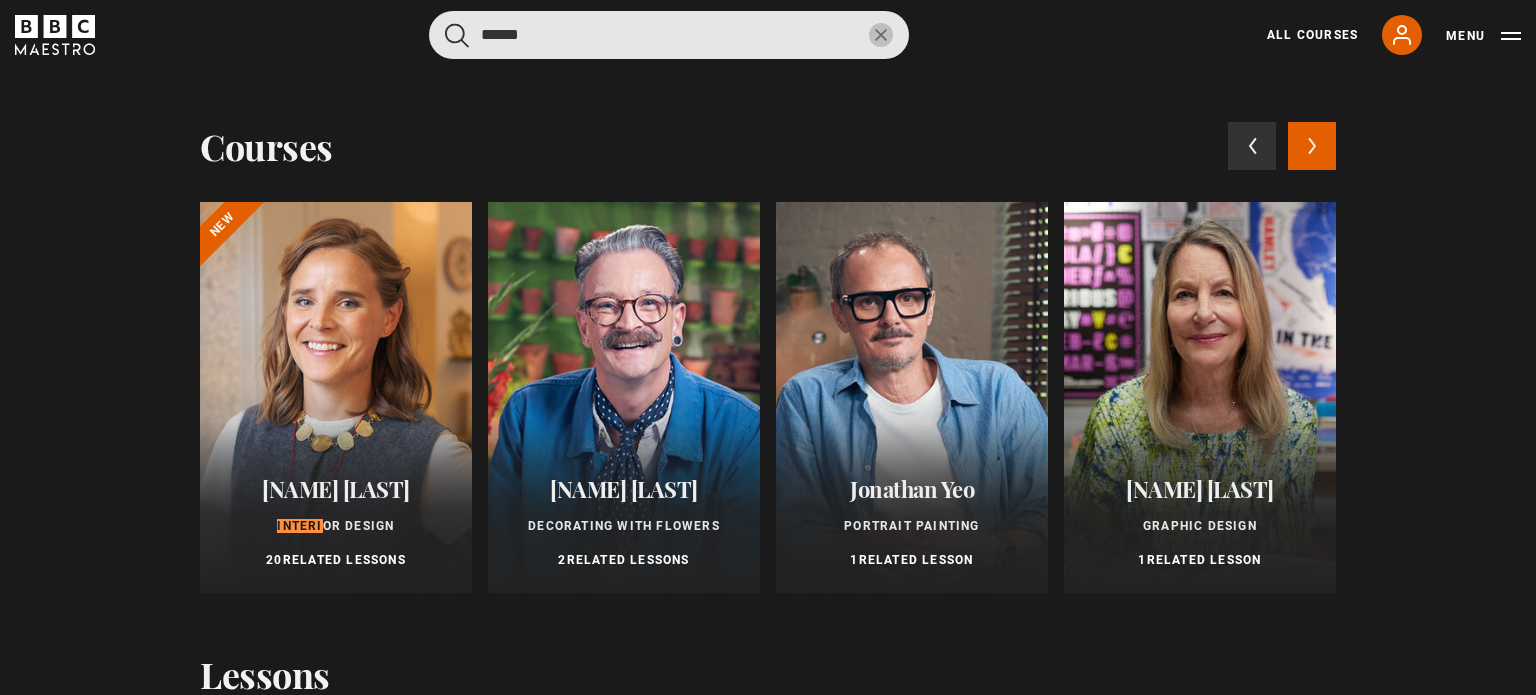 type on "******" 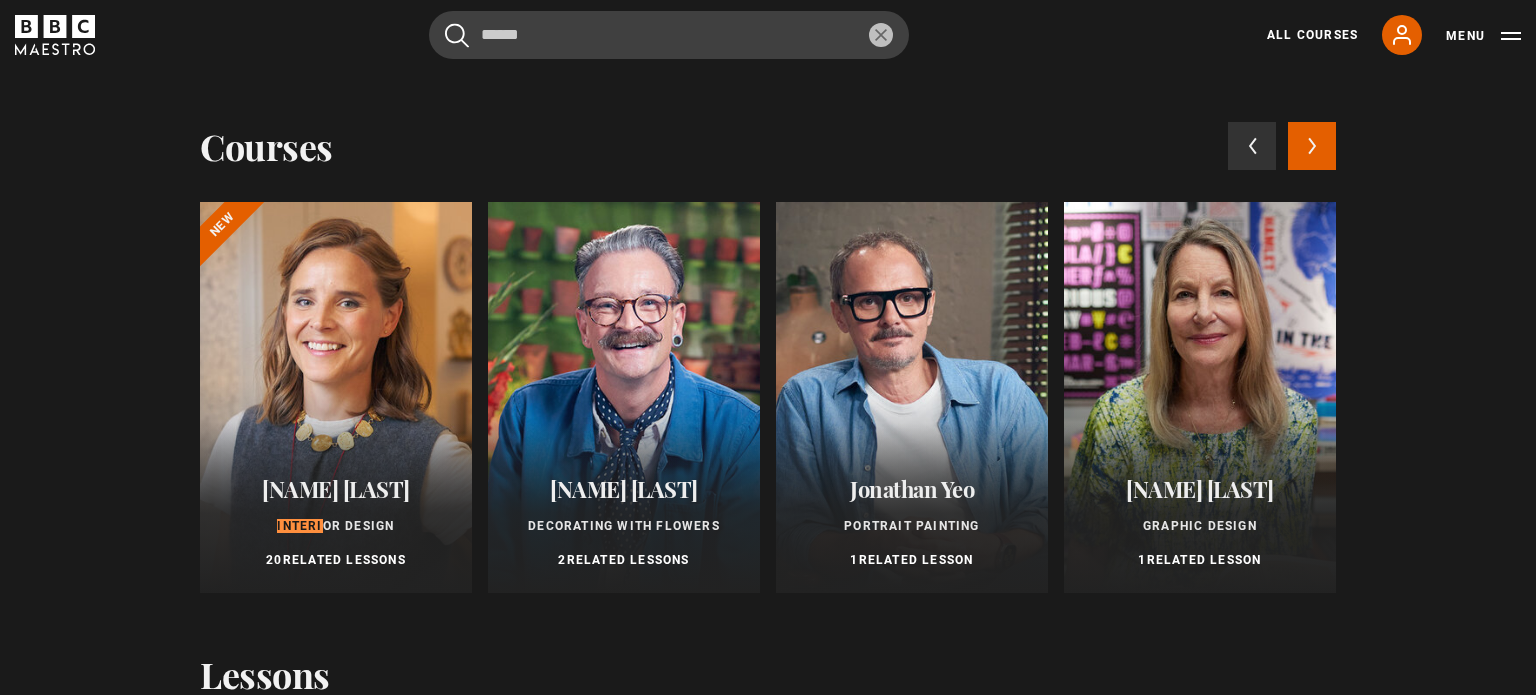 click on "Next courses" at bounding box center (1312, 146) 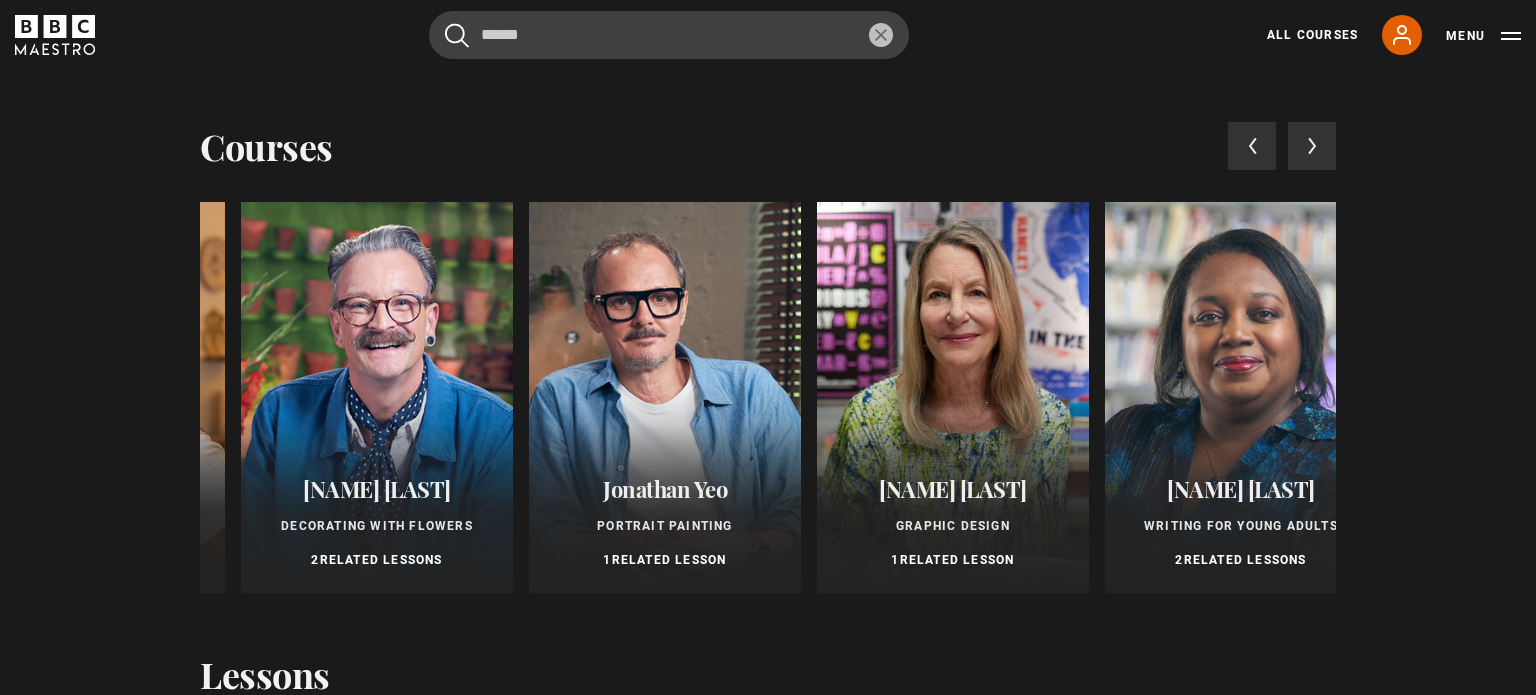 scroll, scrollTop: 0, scrollLeft: 288, axis: horizontal 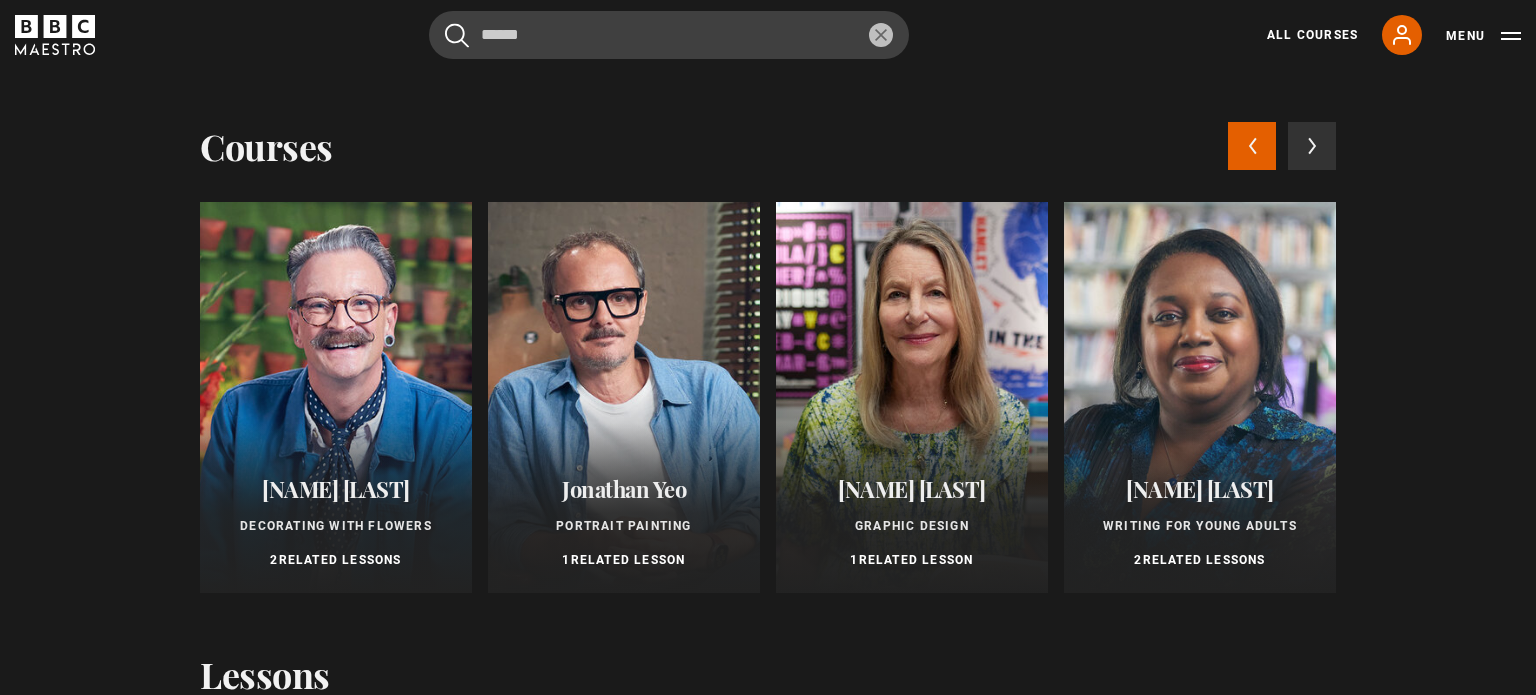 click 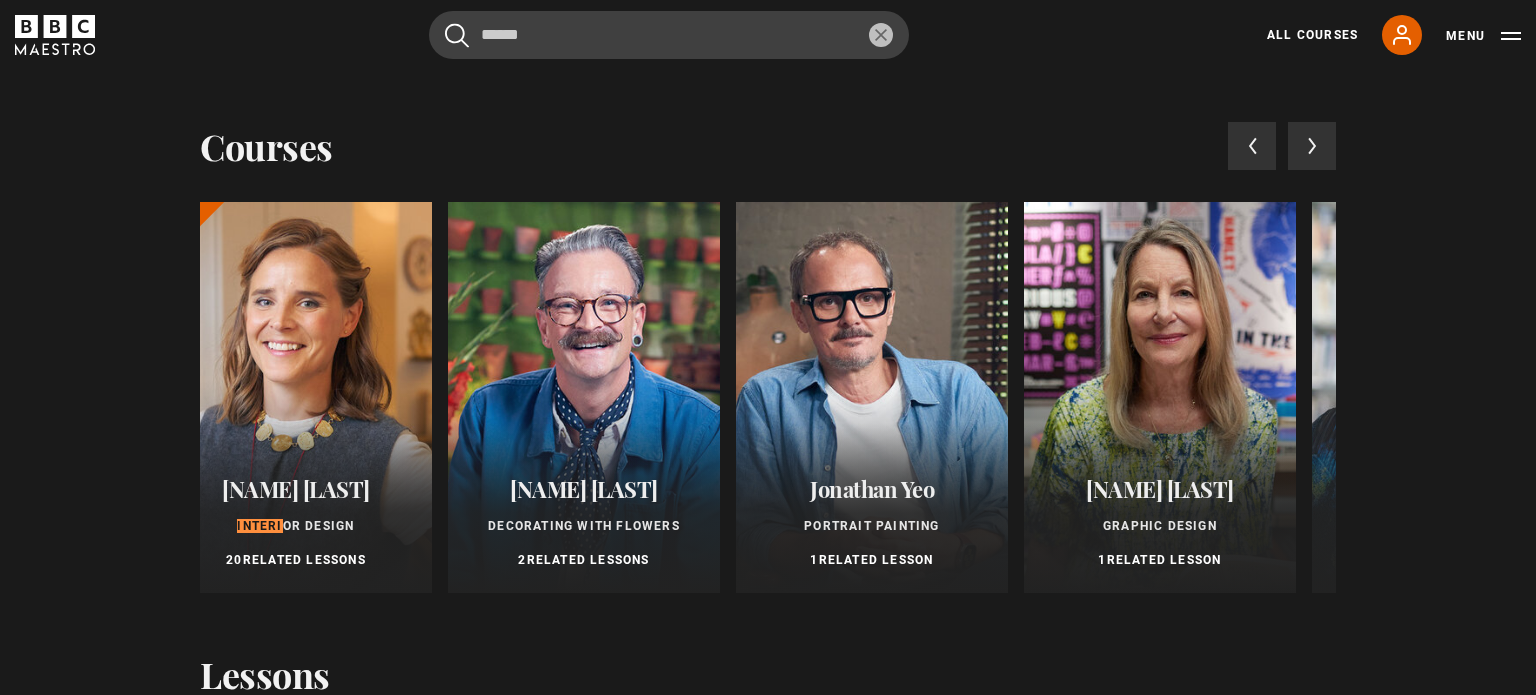 scroll, scrollTop: 0, scrollLeft: 0, axis: both 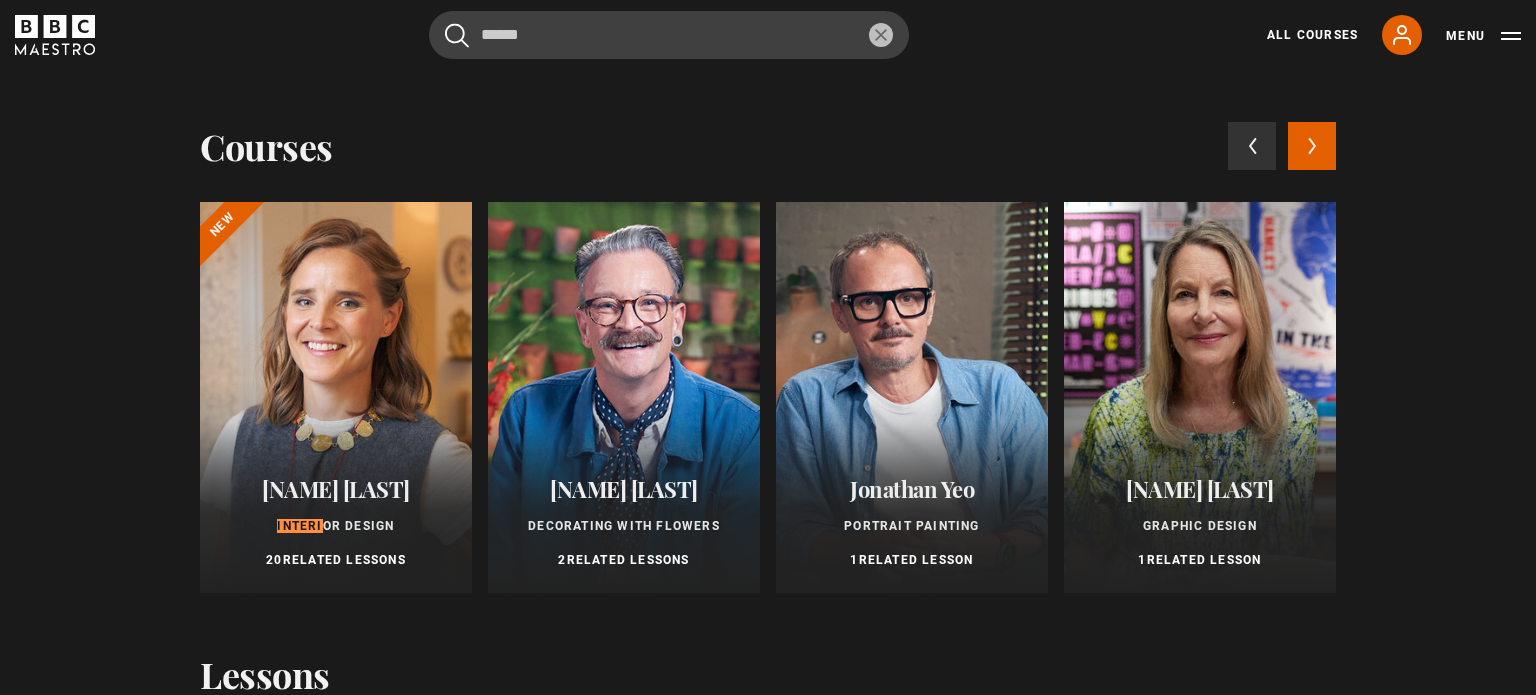click at bounding box center (336, 397) 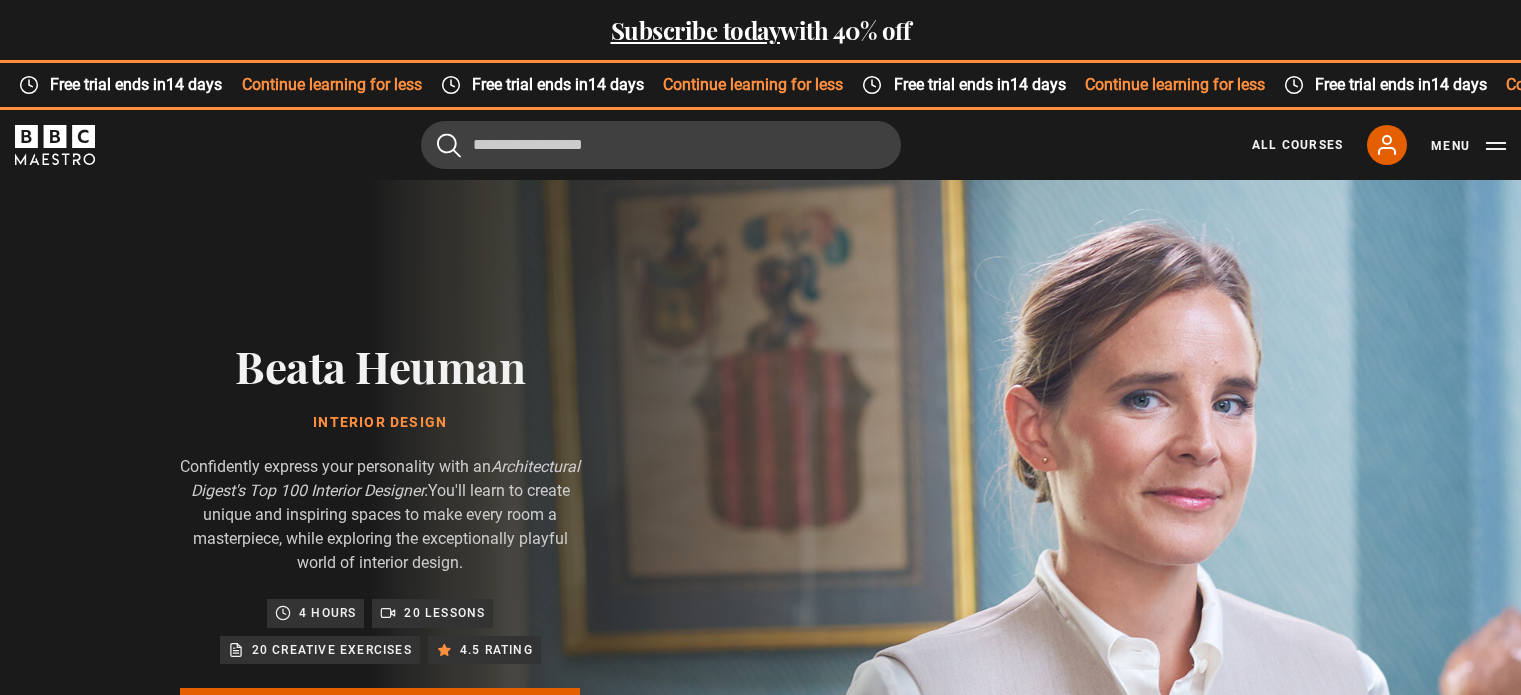 scroll, scrollTop: 0, scrollLeft: 0, axis: both 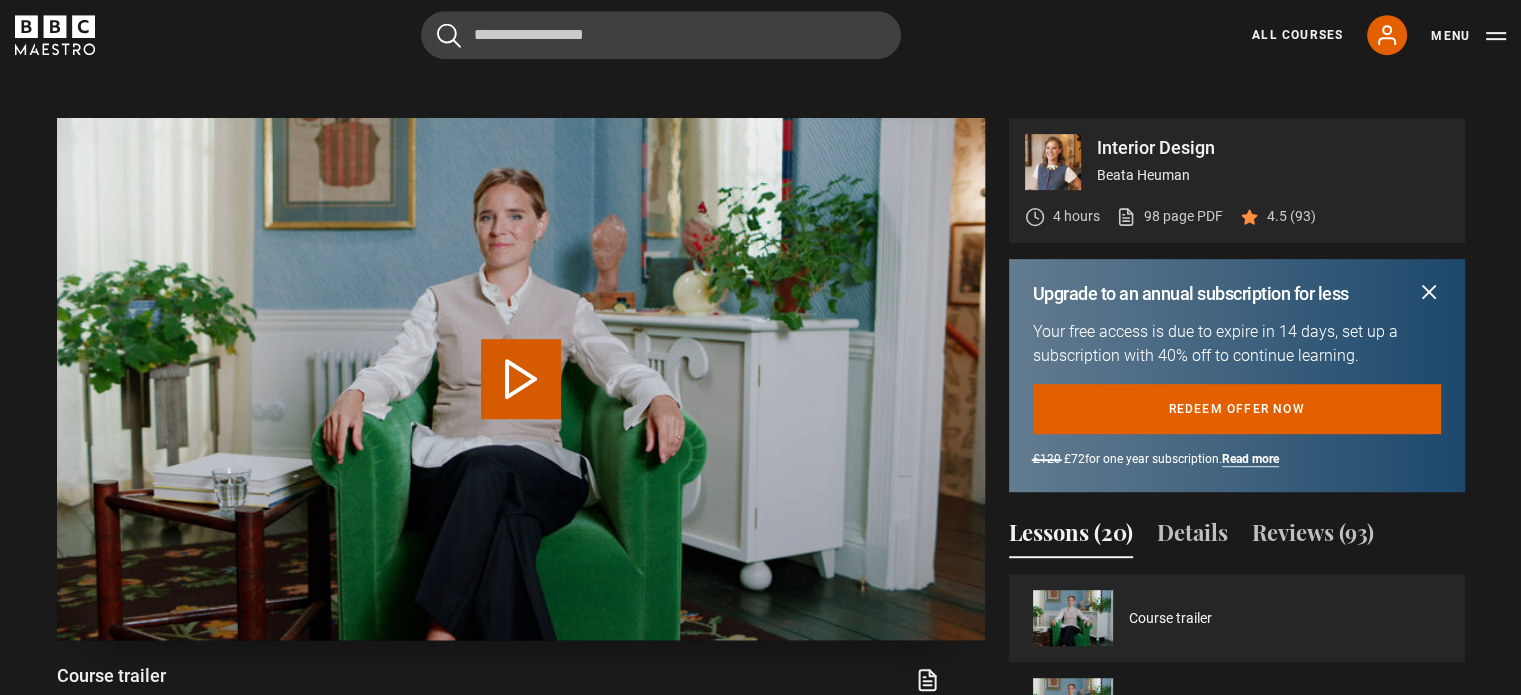 click on "Play Video" at bounding box center (521, 379) 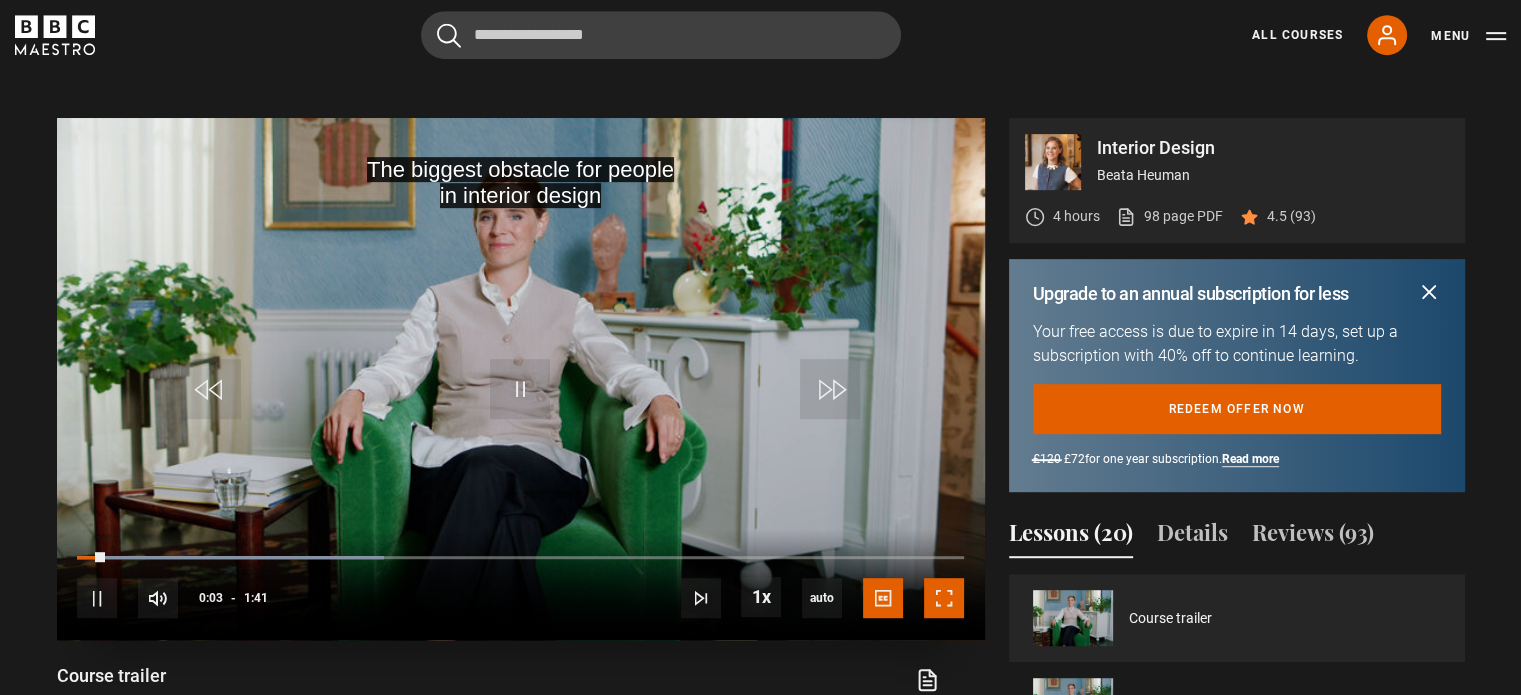 click at bounding box center (944, 598) 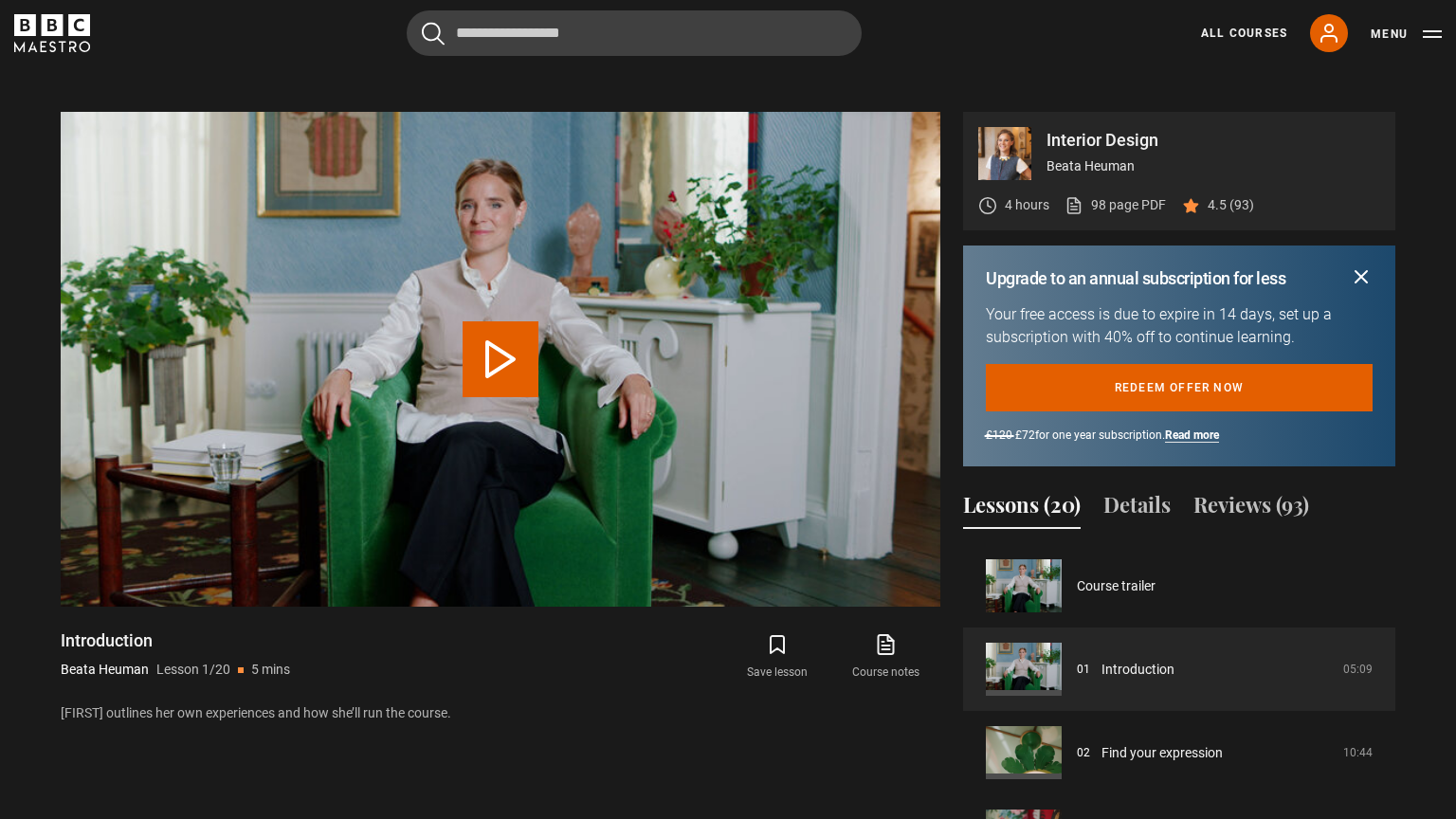 scroll, scrollTop: 933, scrollLeft: 0, axis: vertical 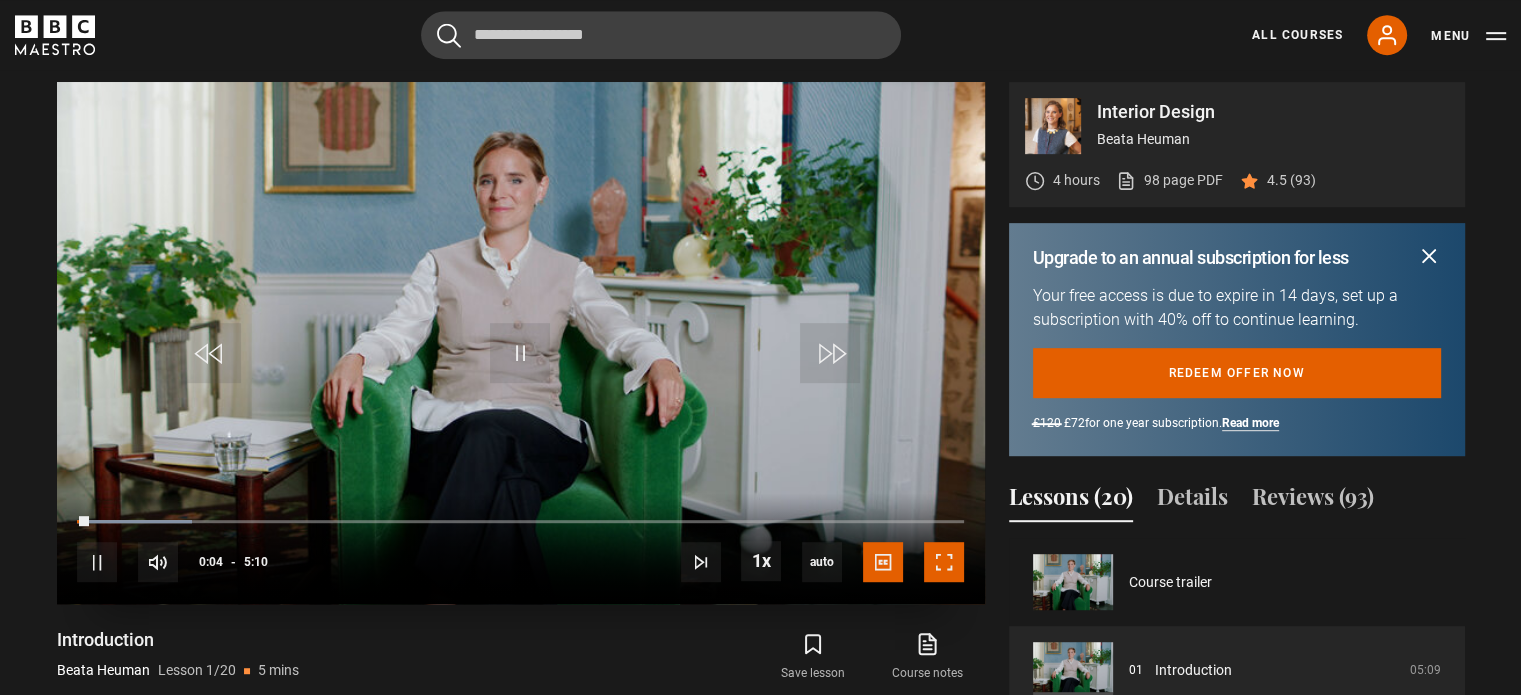 click at bounding box center [944, 562] 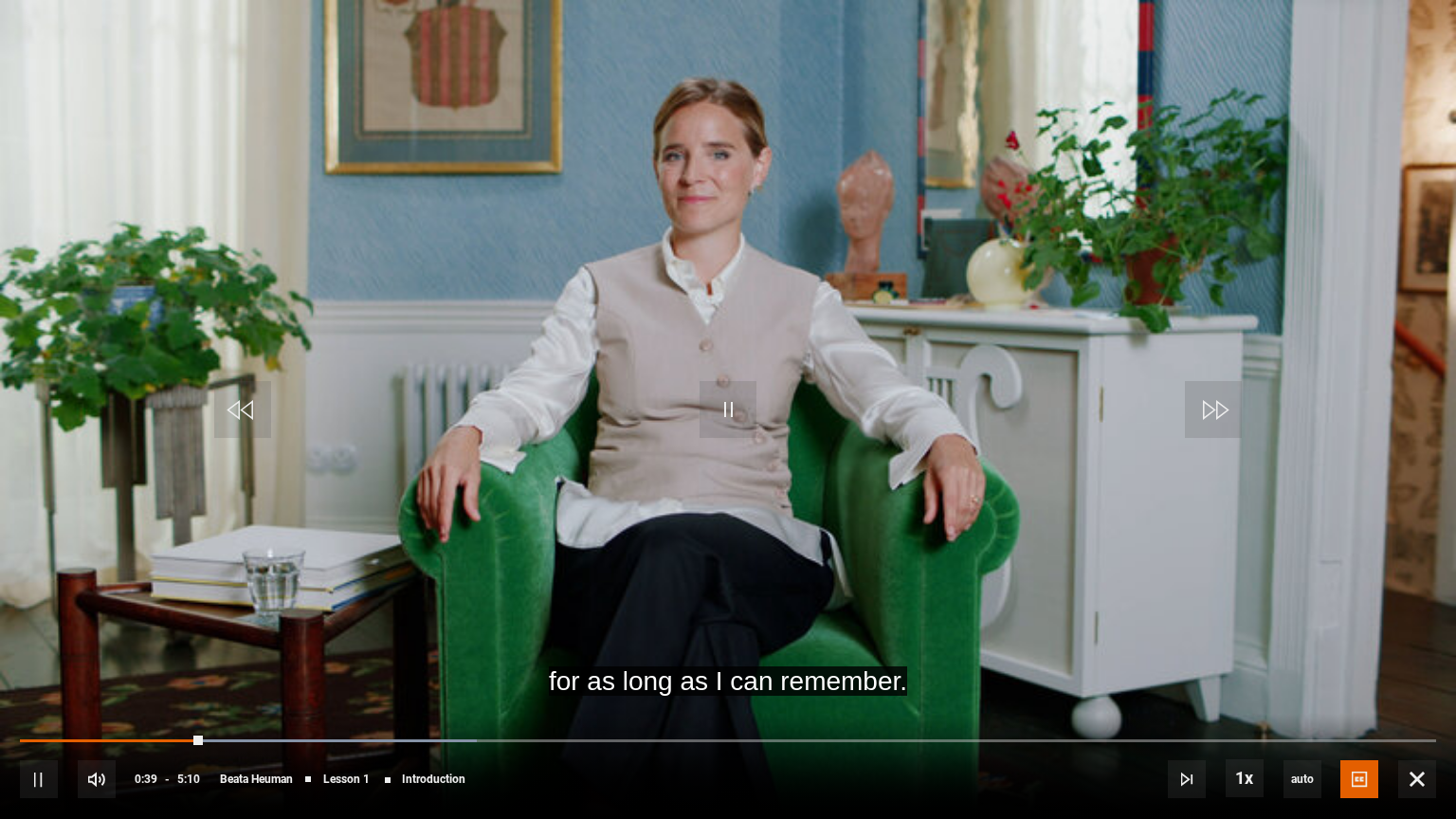 click at bounding box center (728, 410) 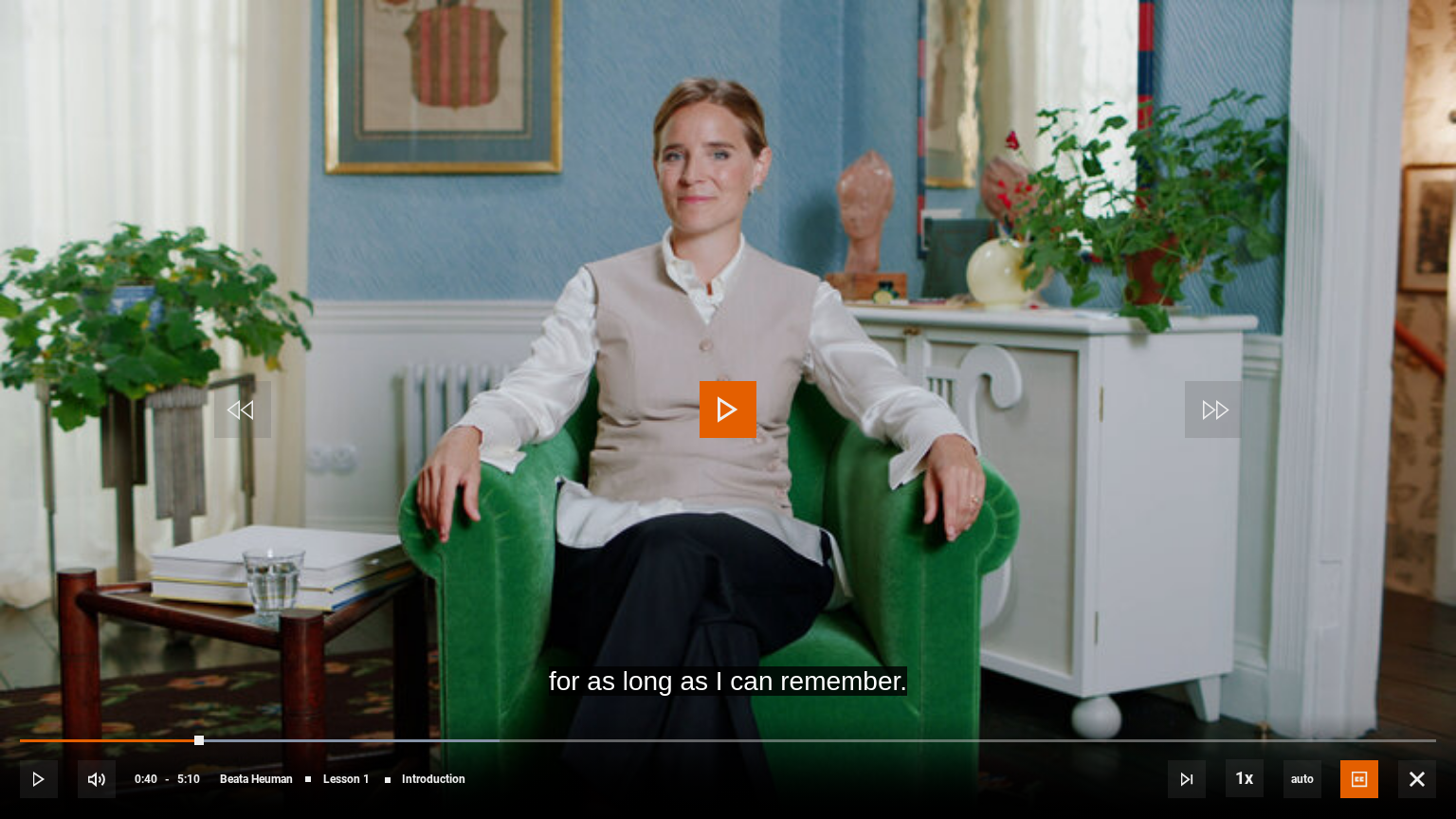 click at bounding box center (728, 410) 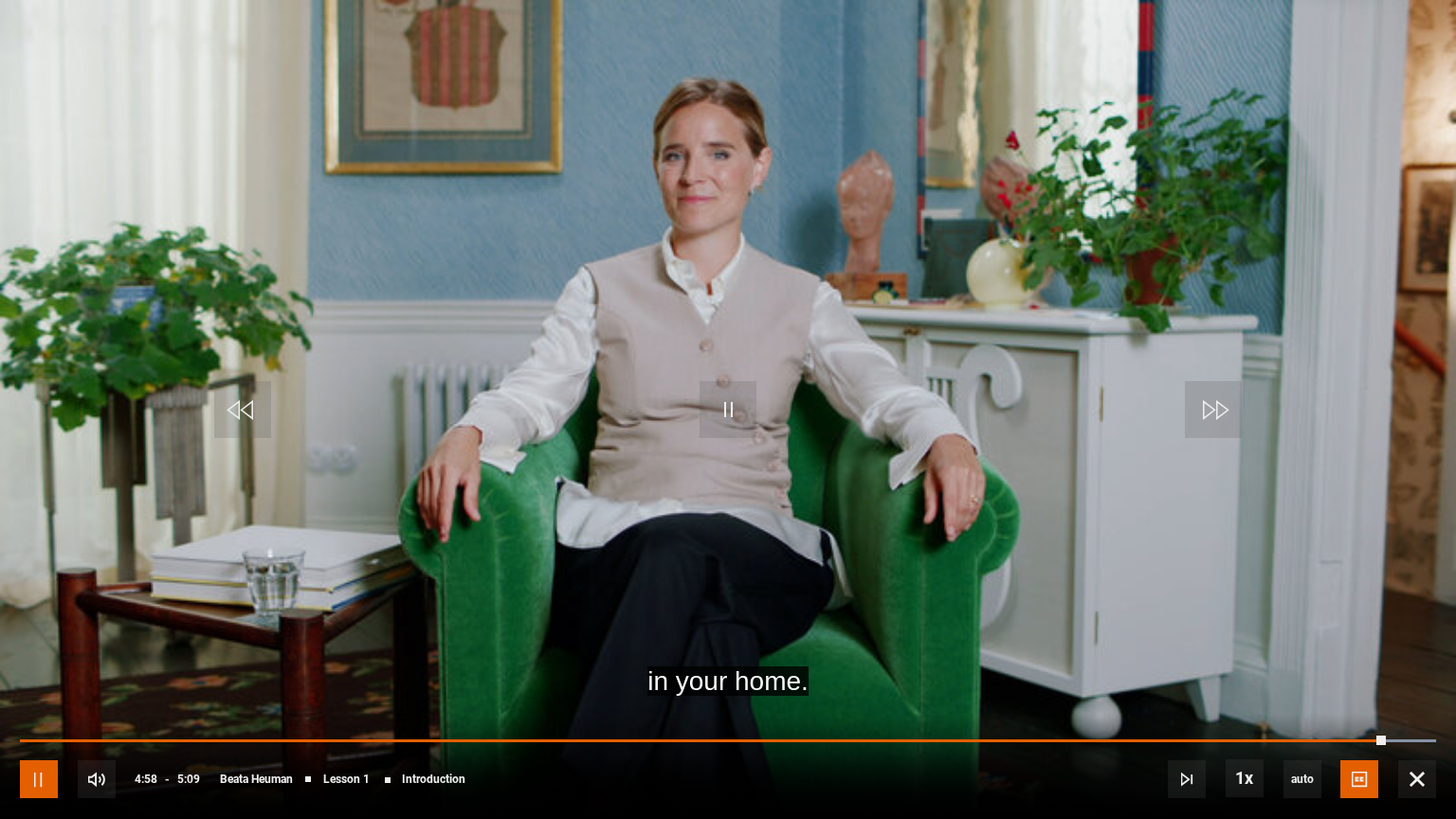 click at bounding box center [39, 779] 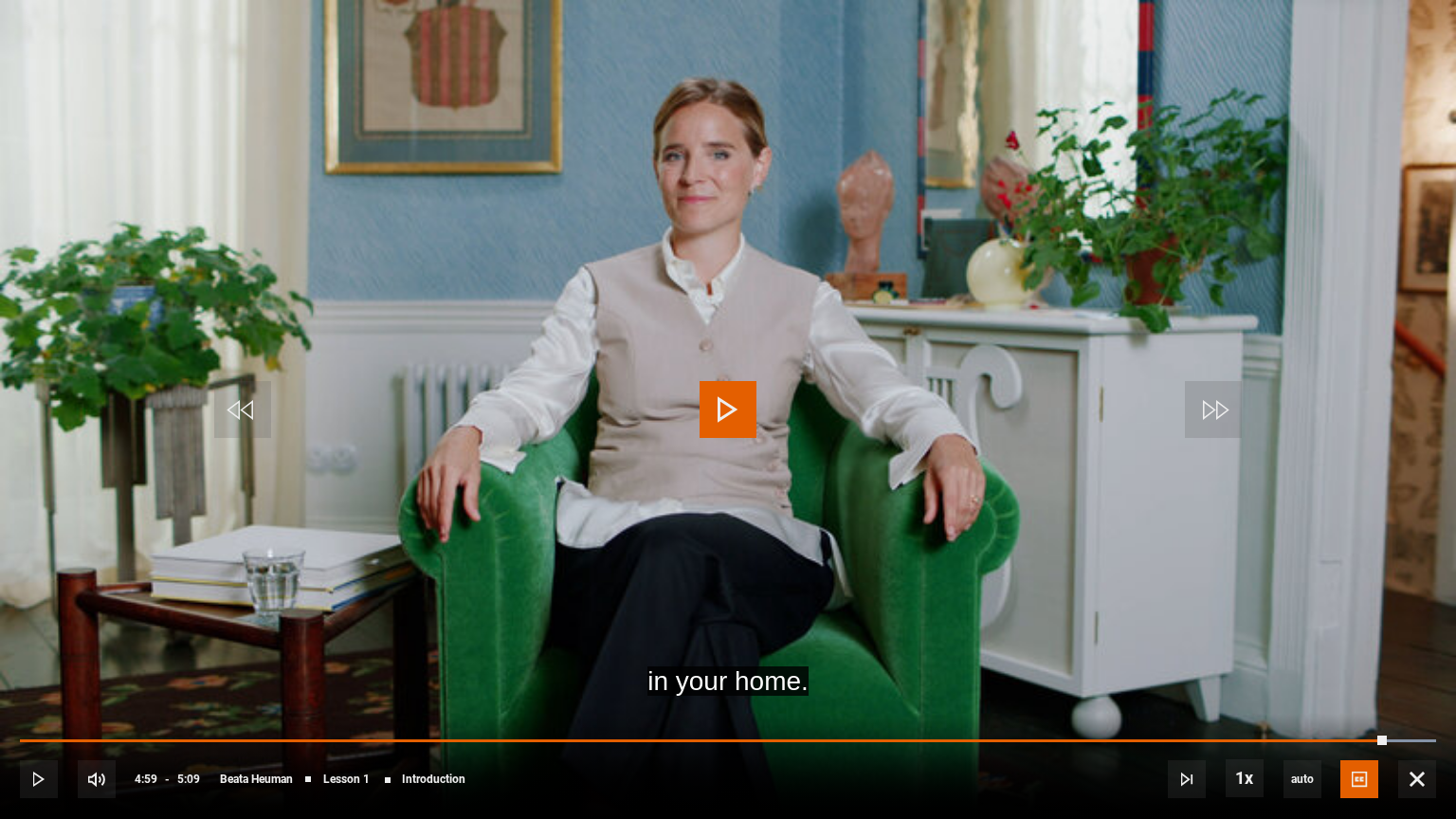 click at bounding box center (728, 410) 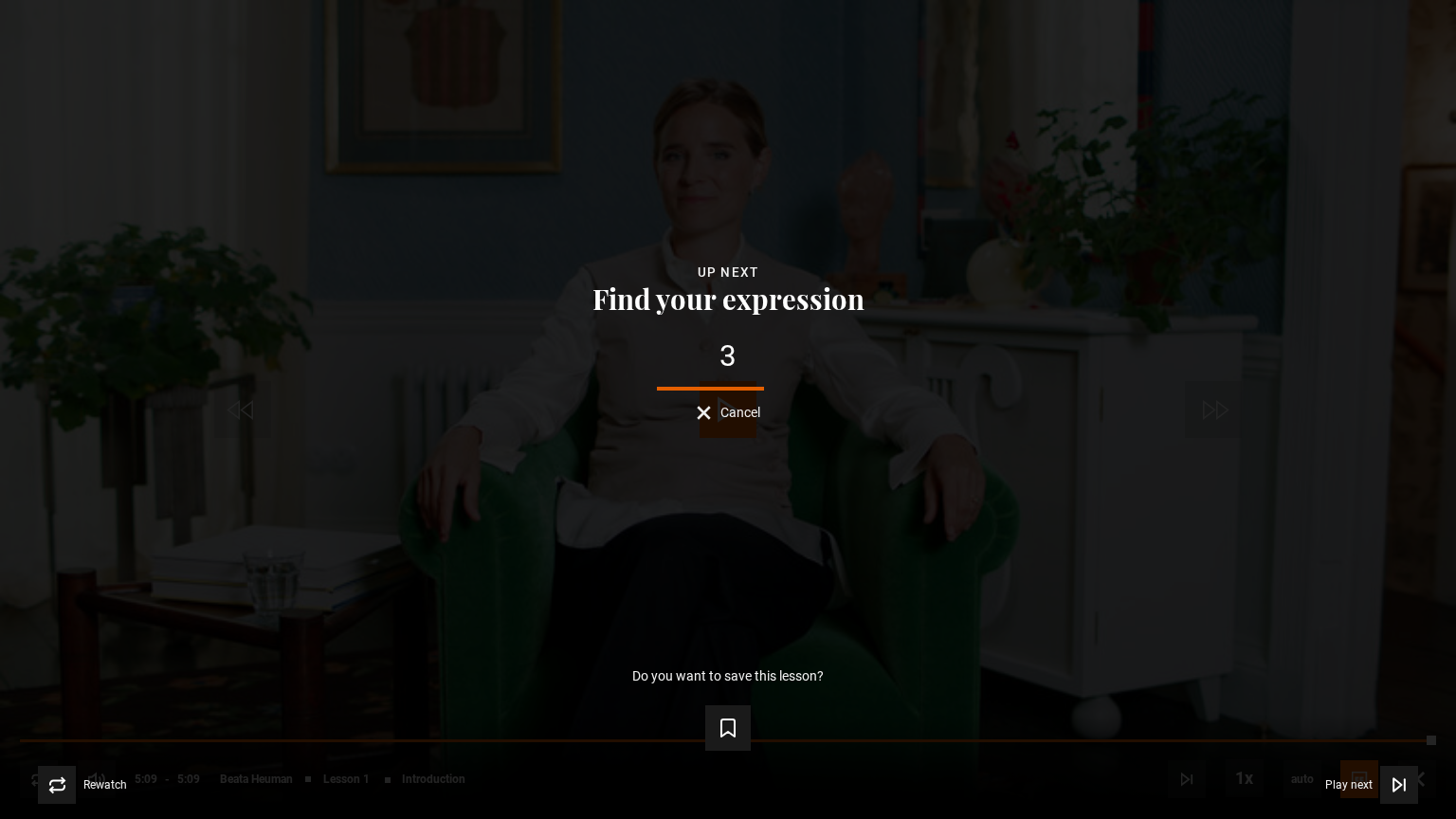 click on "Cancel" at bounding box center [728, 412] 